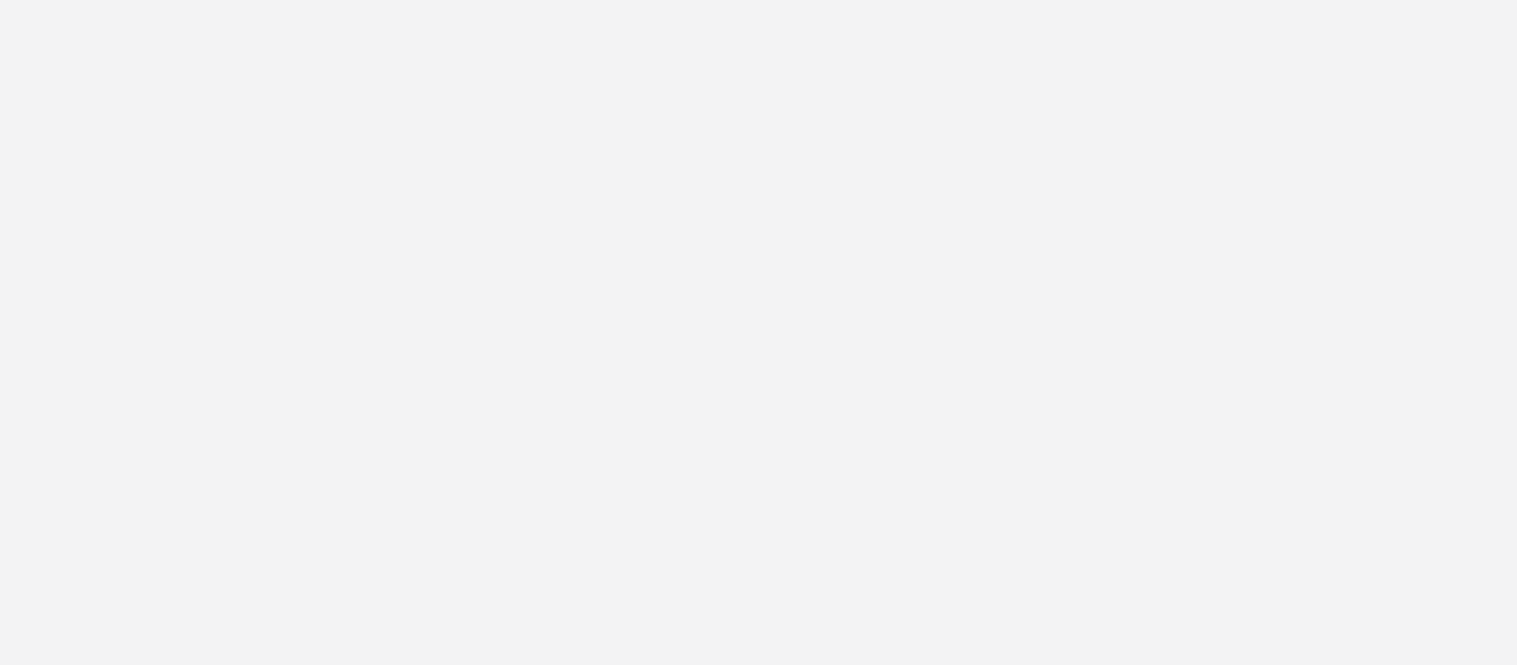 scroll, scrollTop: 0, scrollLeft: 0, axis: both 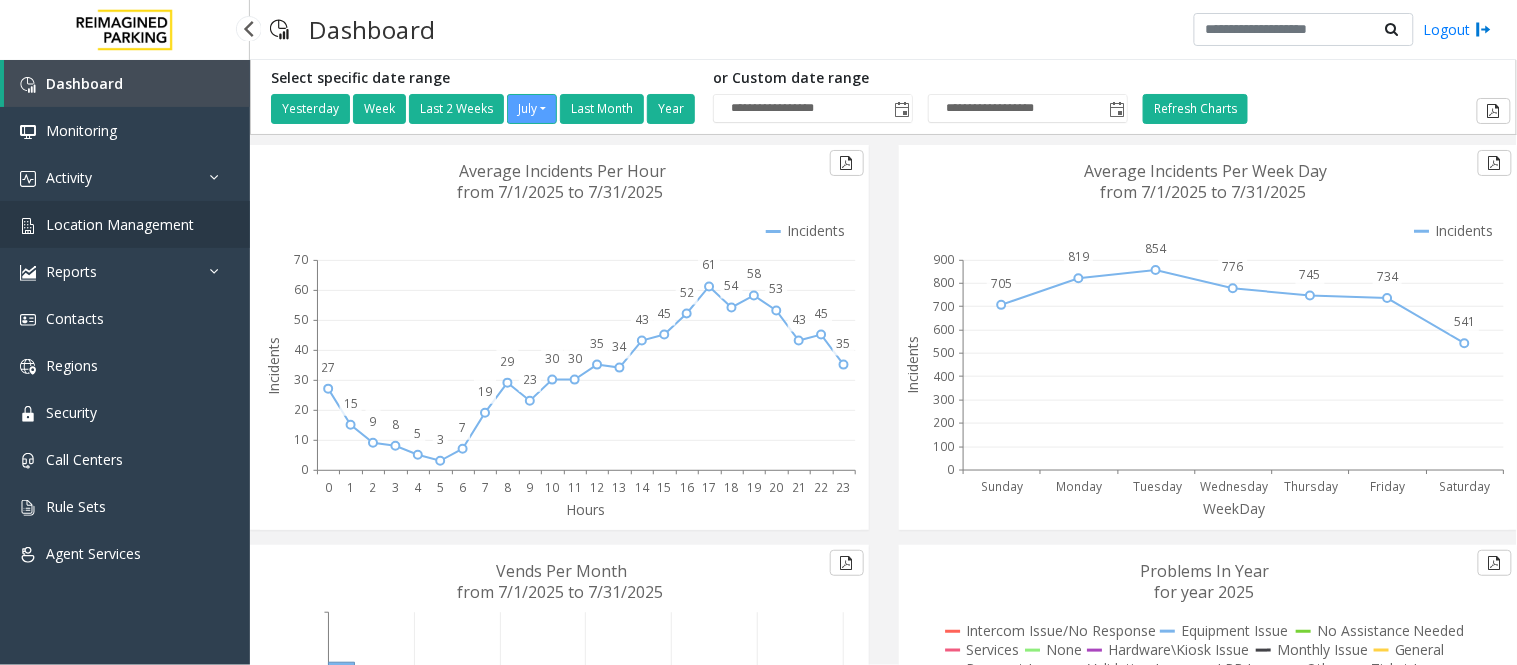 click on "Location Management" at bounding box center [120, 224] 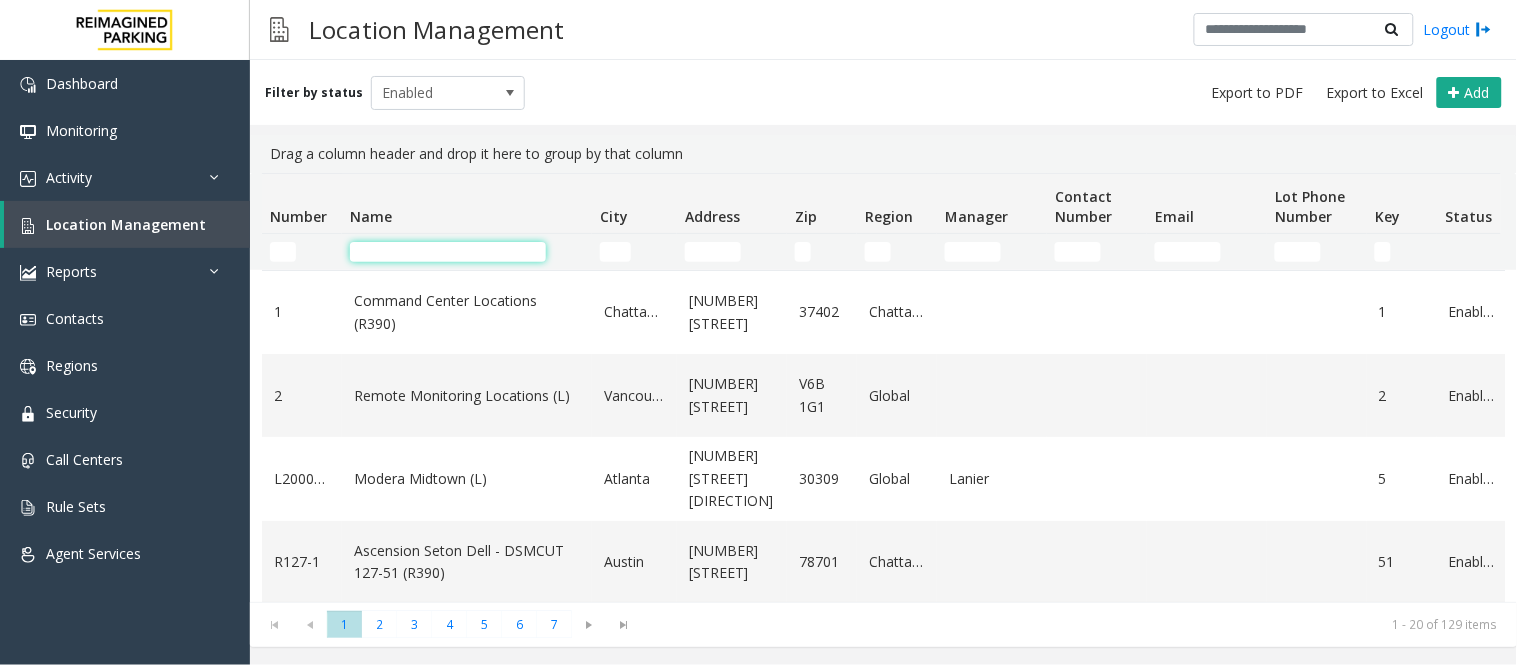 click 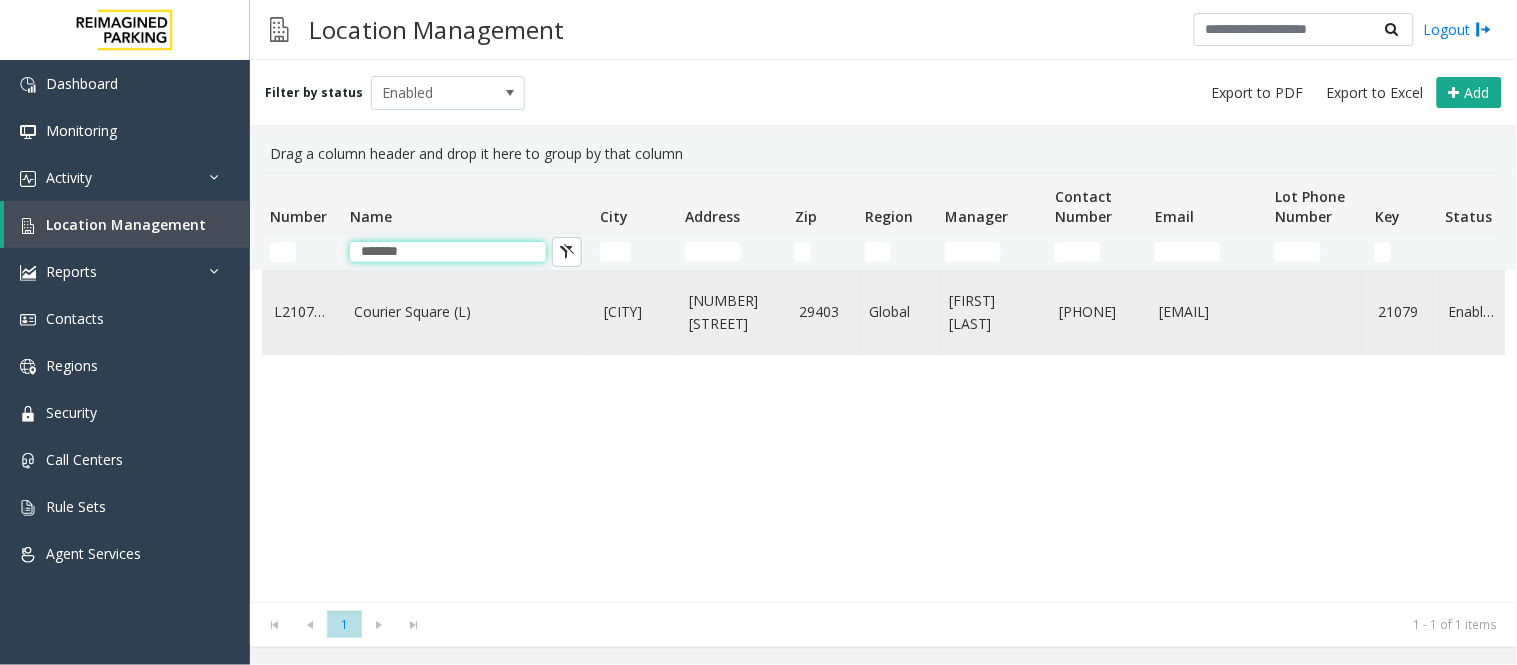 type on "*******" 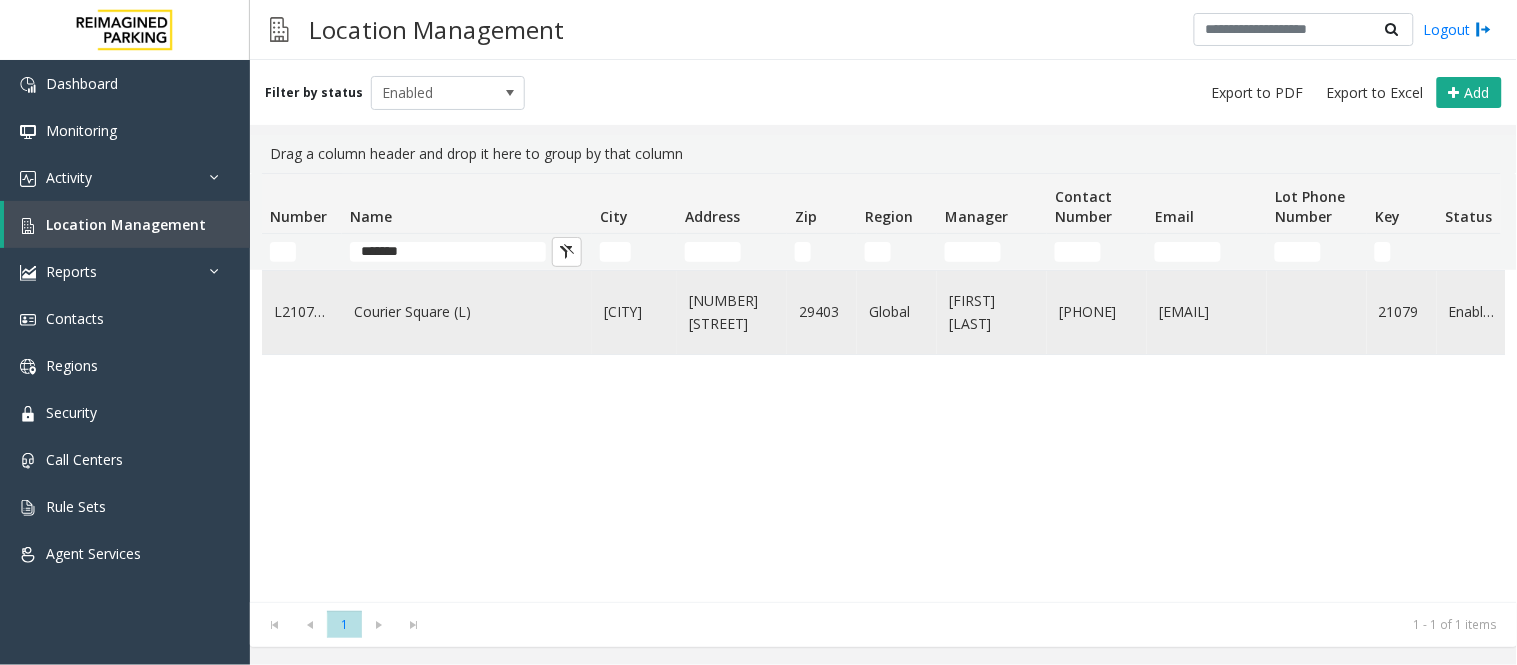 click on "Courier Square (L)" 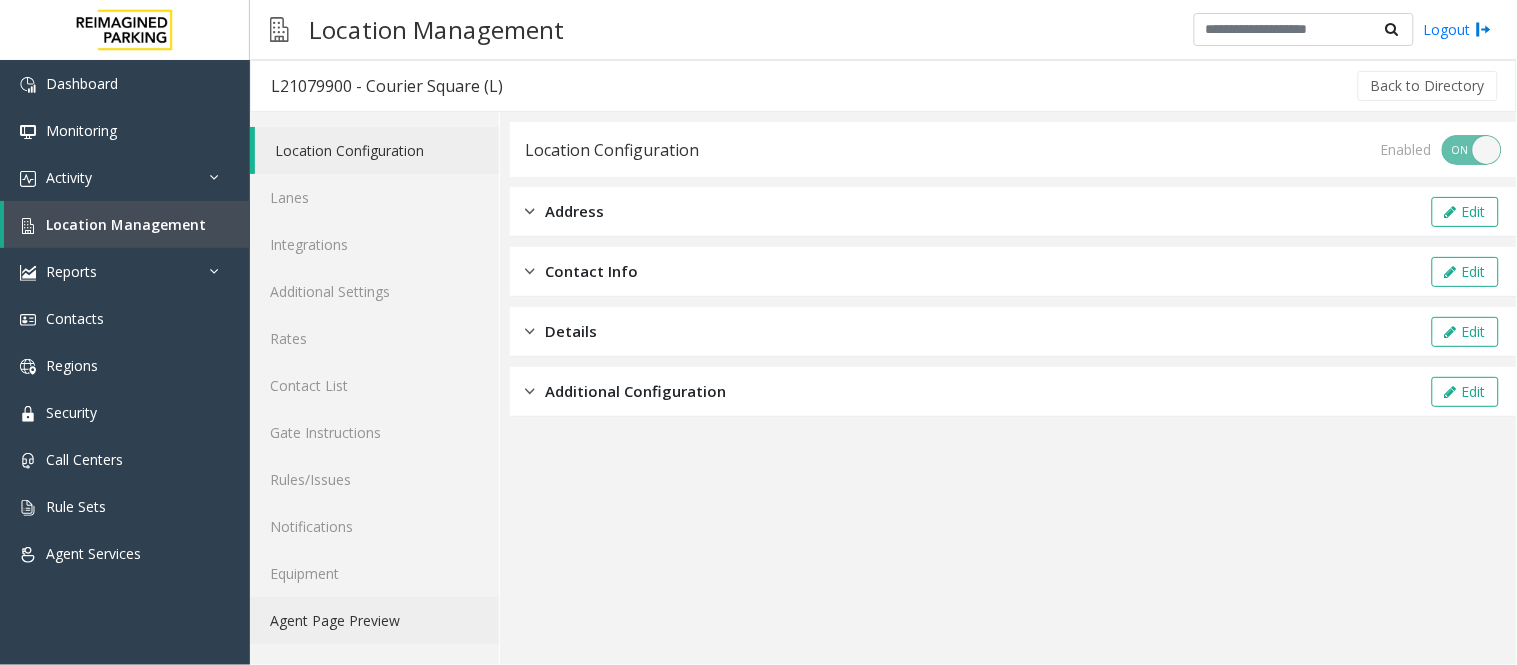 click on "Agent Page Preview" 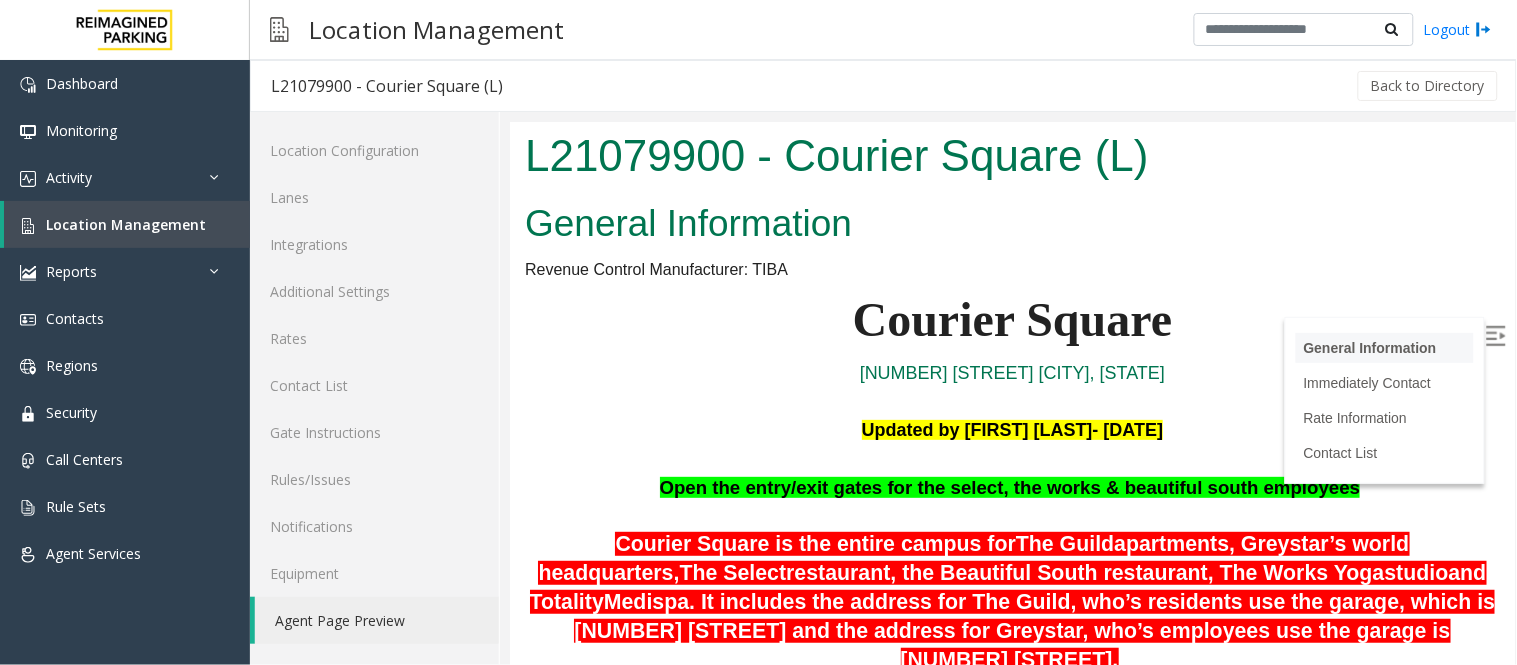 scroll, scrollTop: 333, scrollLeft: 0, axis: vertical 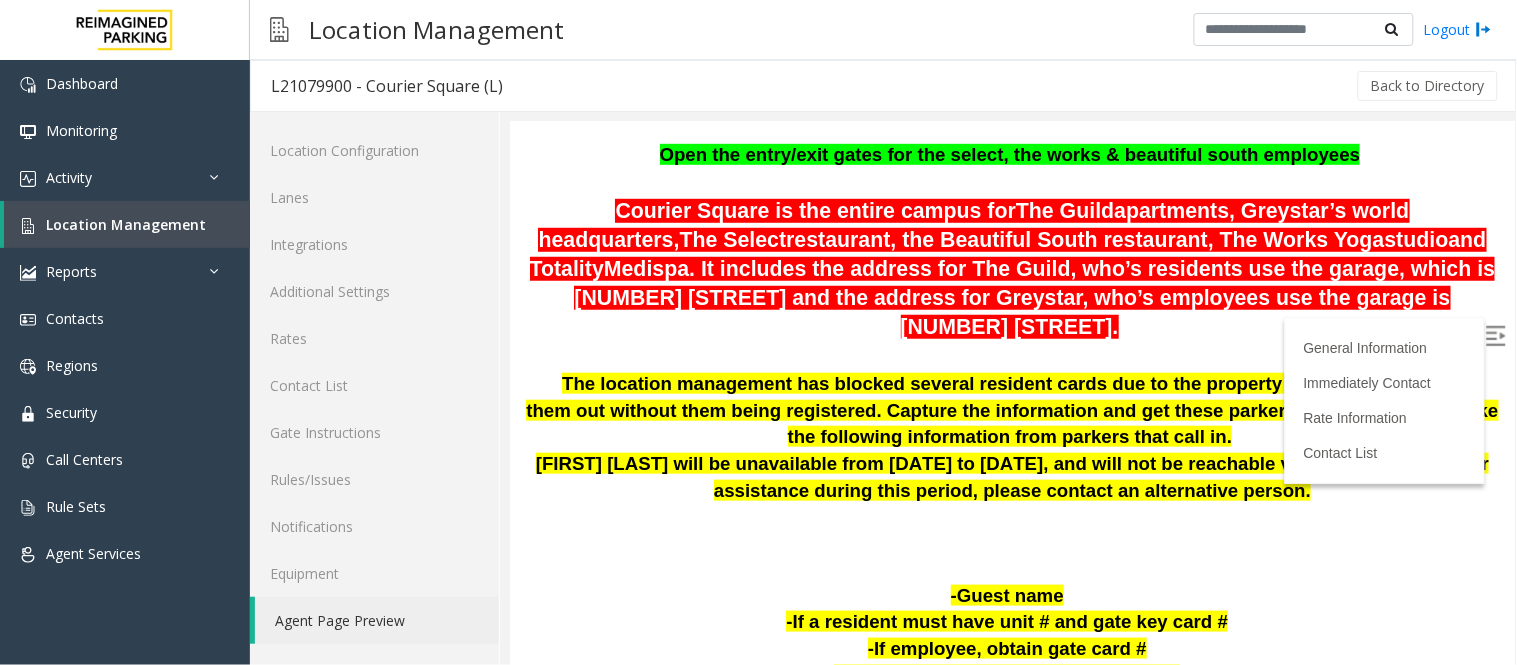 click at bounding box center [1497, 337] 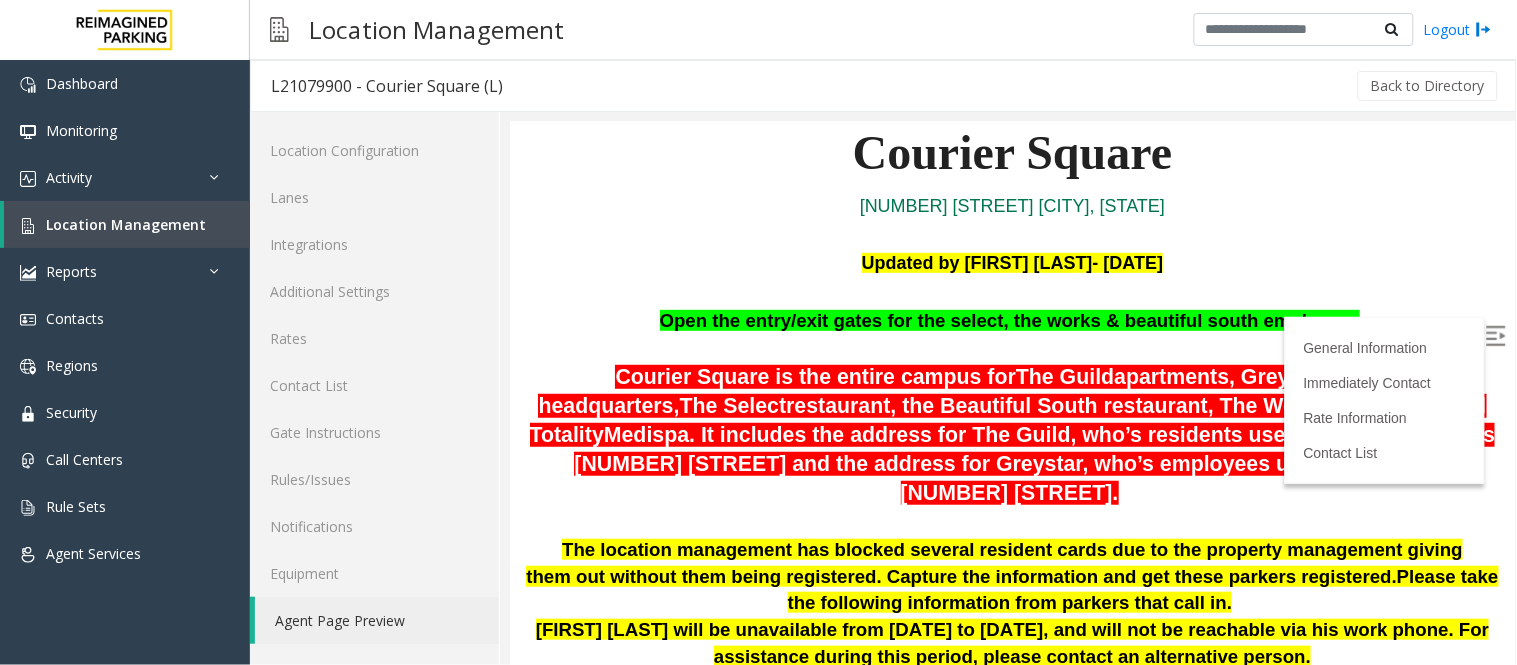 scroll, scrollTop: 222, scrollLeft: 0, axis: vertical 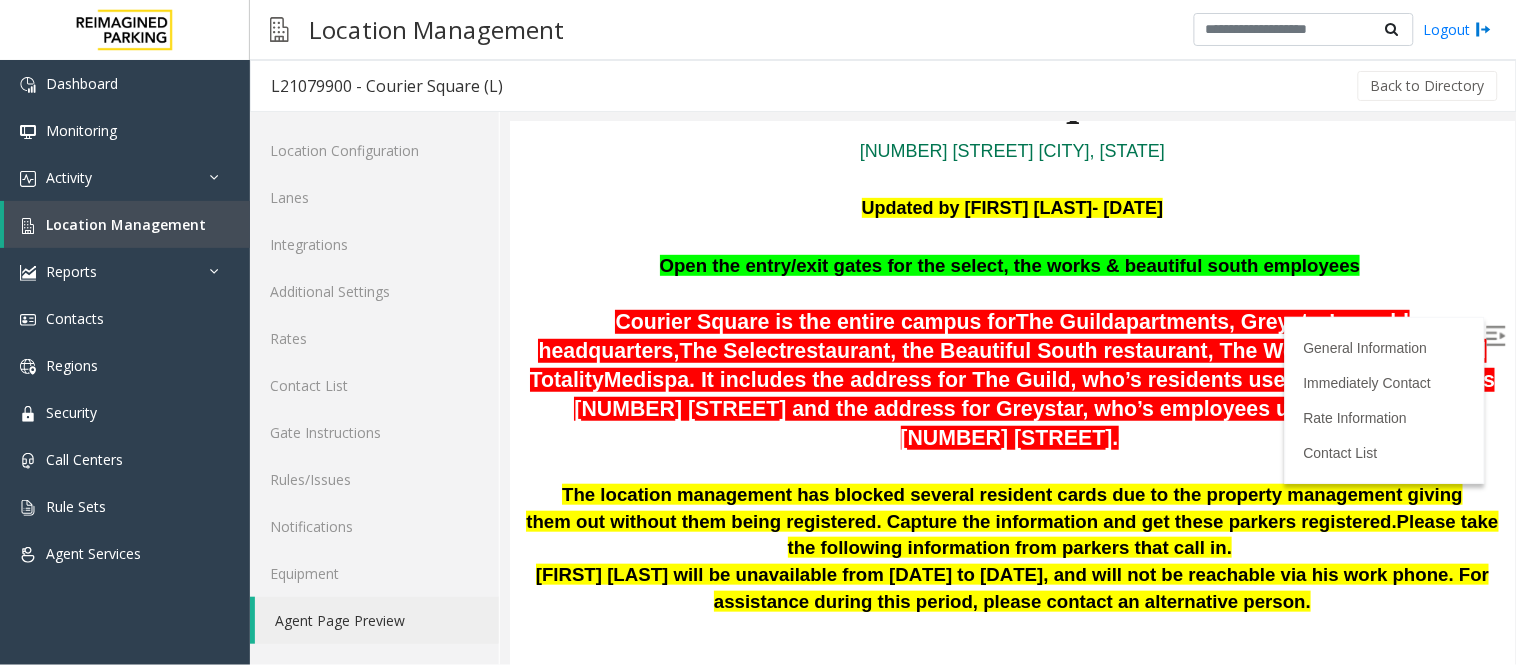 click at bounding box center [1011, 466] 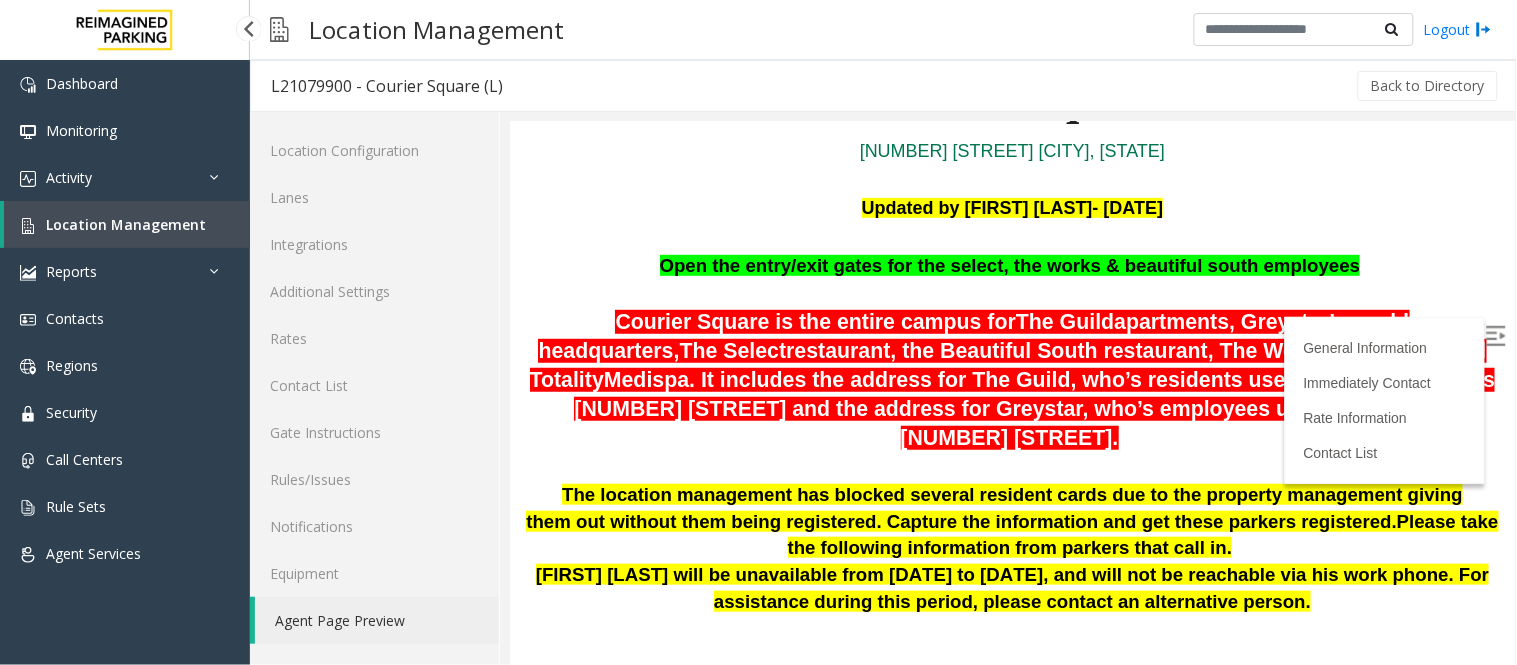 click on "Location Management" at bounding box center (126, 224) 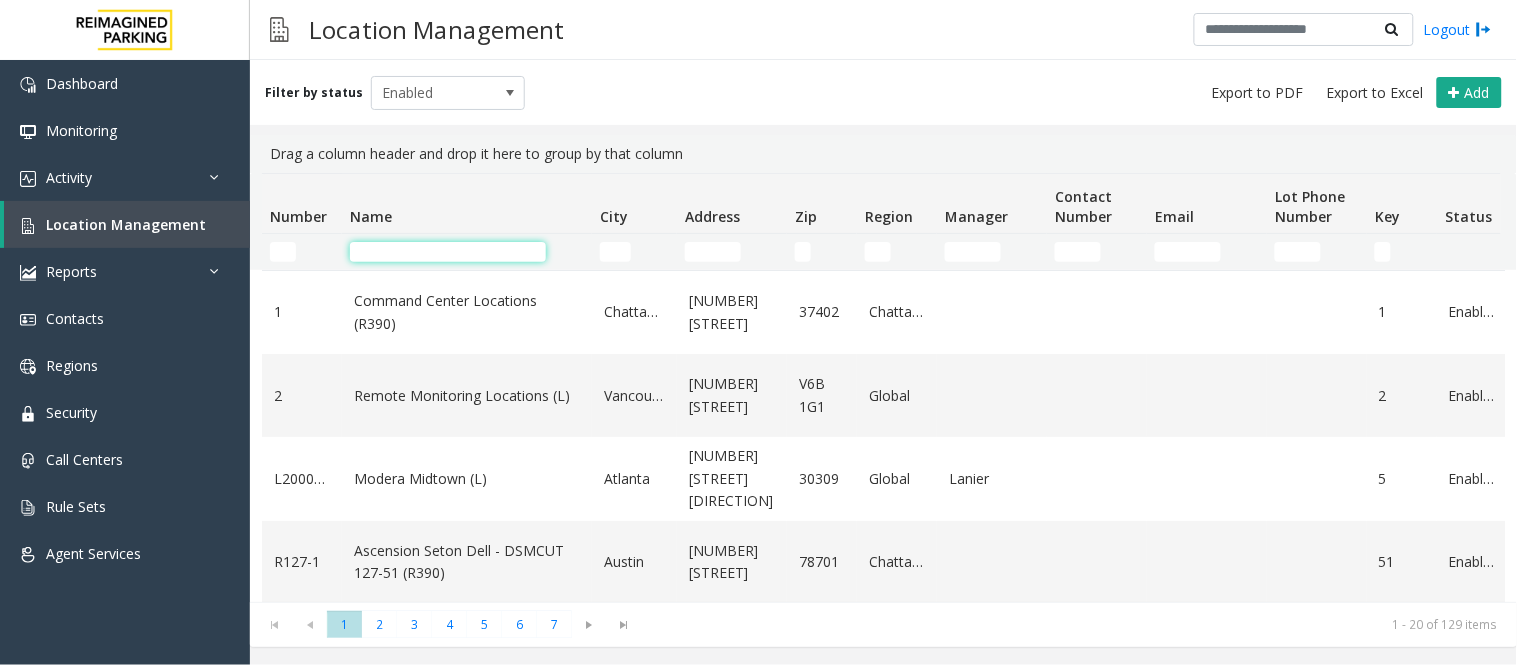click 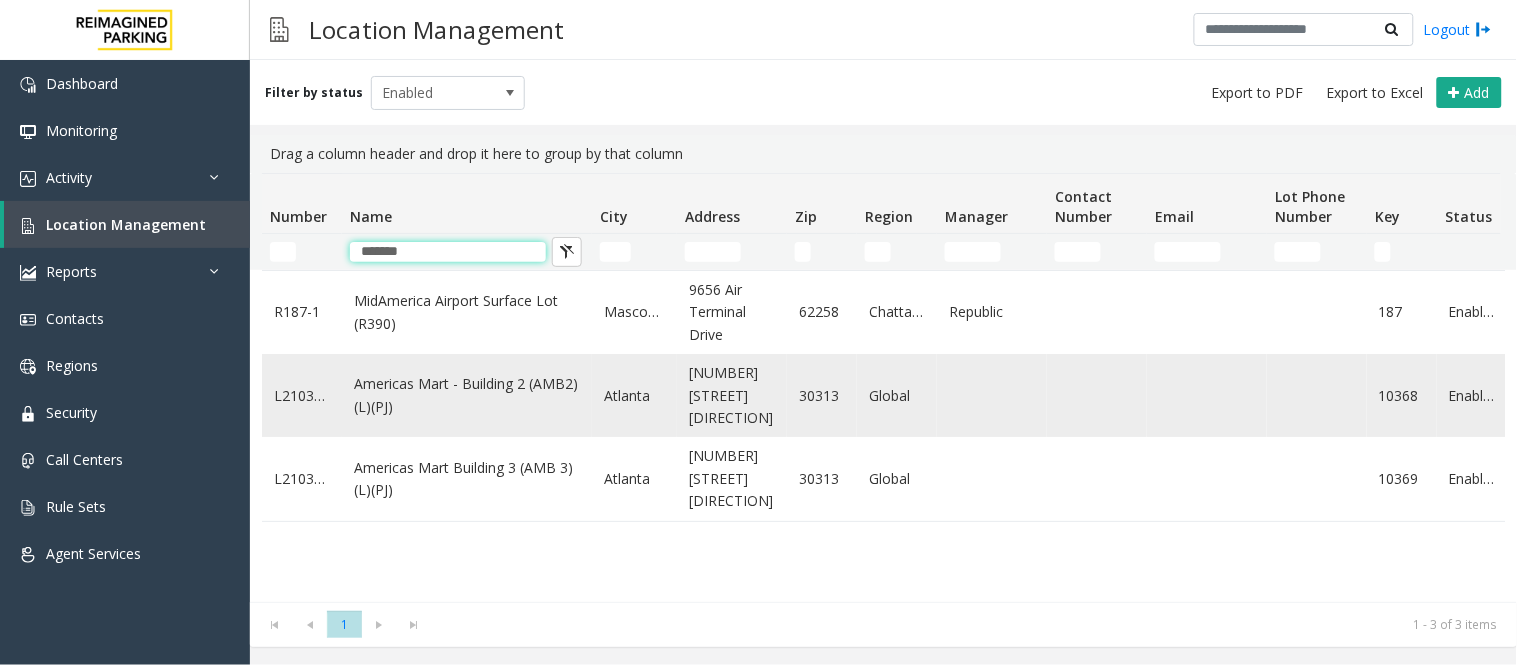 type on "*******" 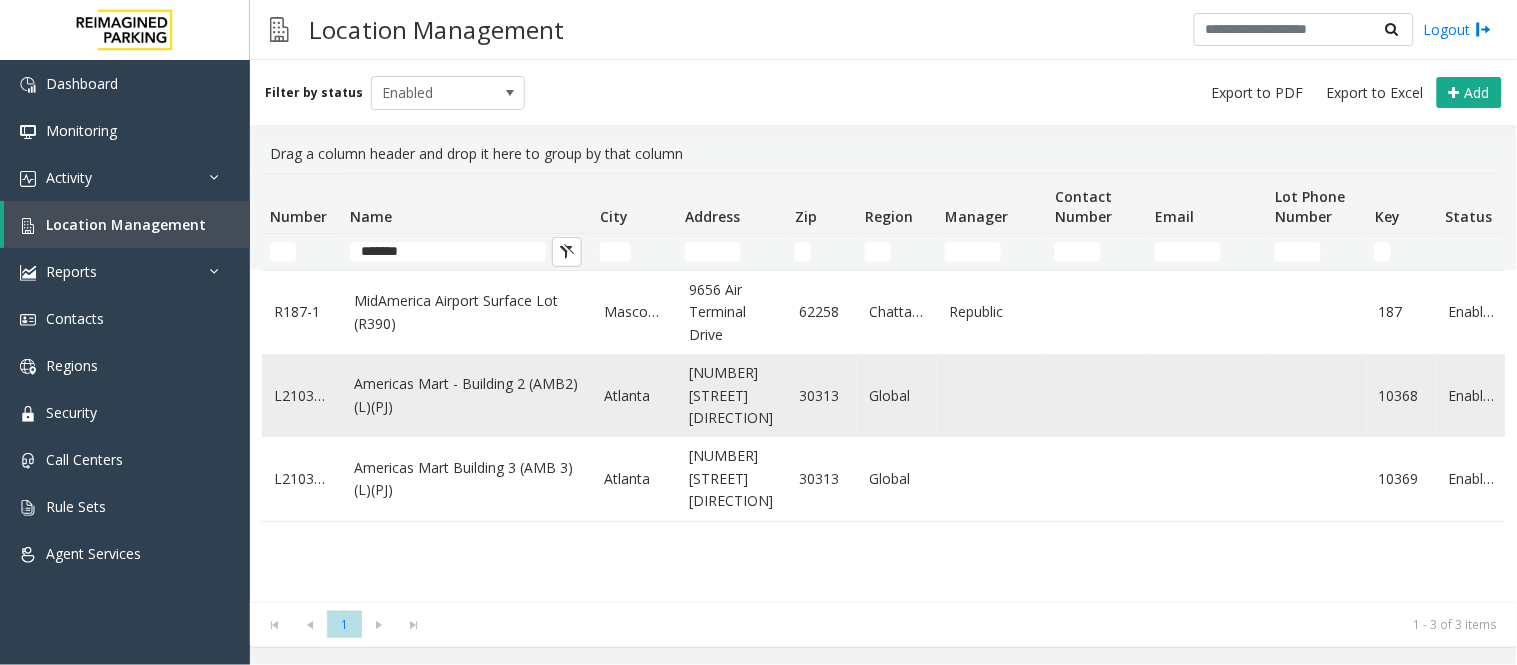click on "Americas Mart - Building 2 (AMB2) (L)(PJ)" 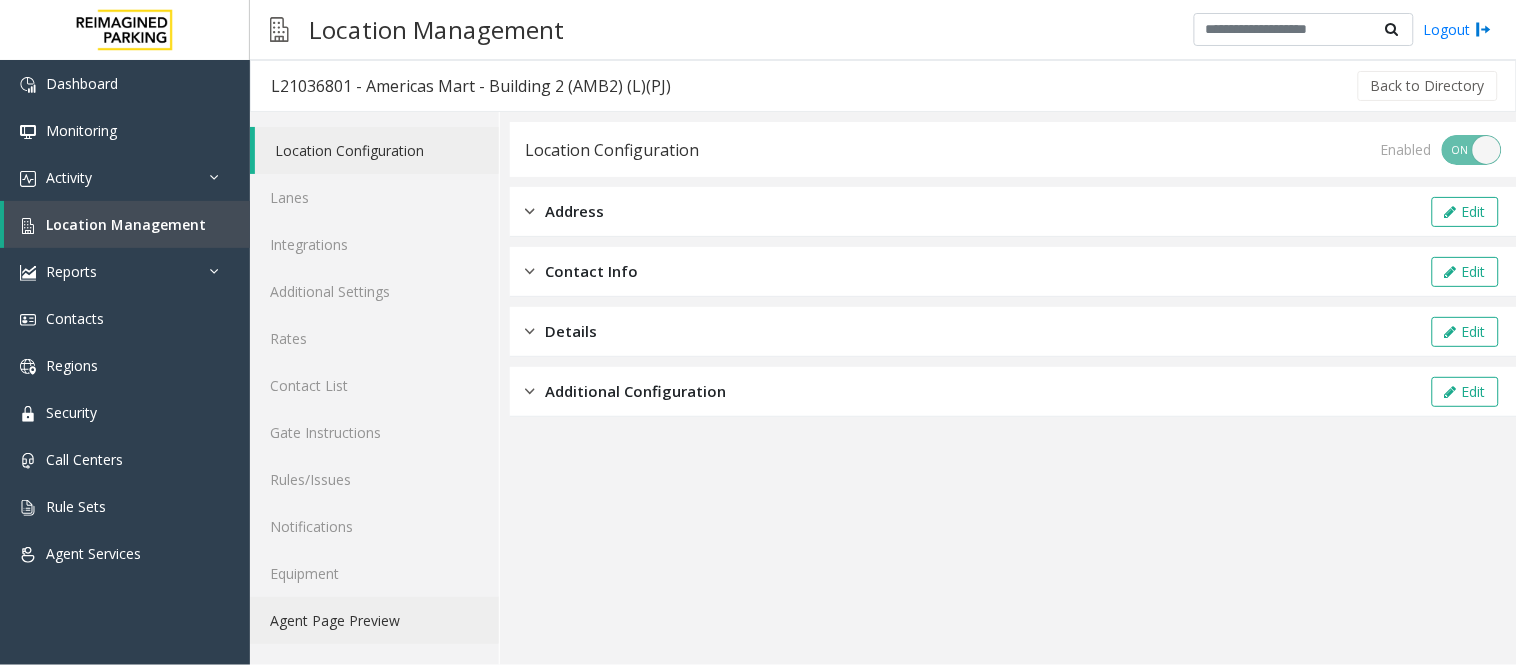 click on "Agent Page Preview" 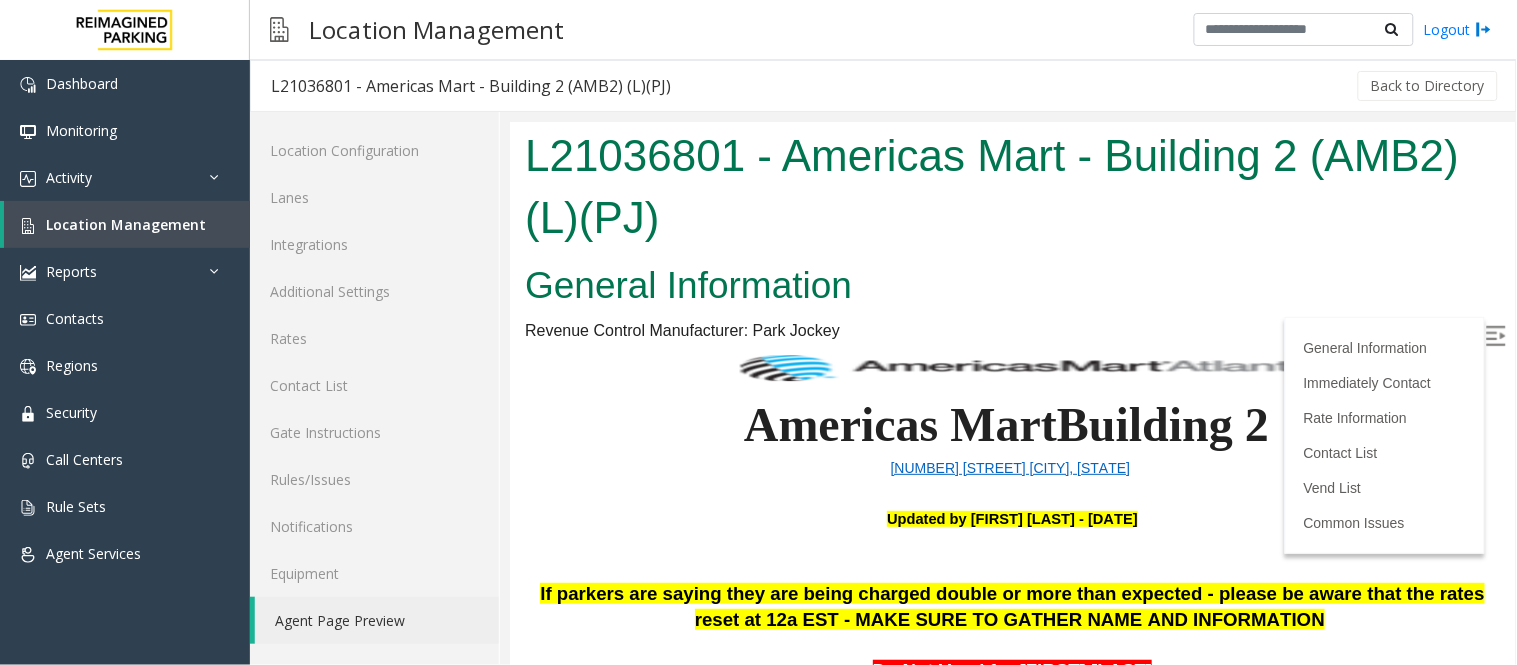 scroll, scrollTop: 0, scrollLeft: 0, axis: both 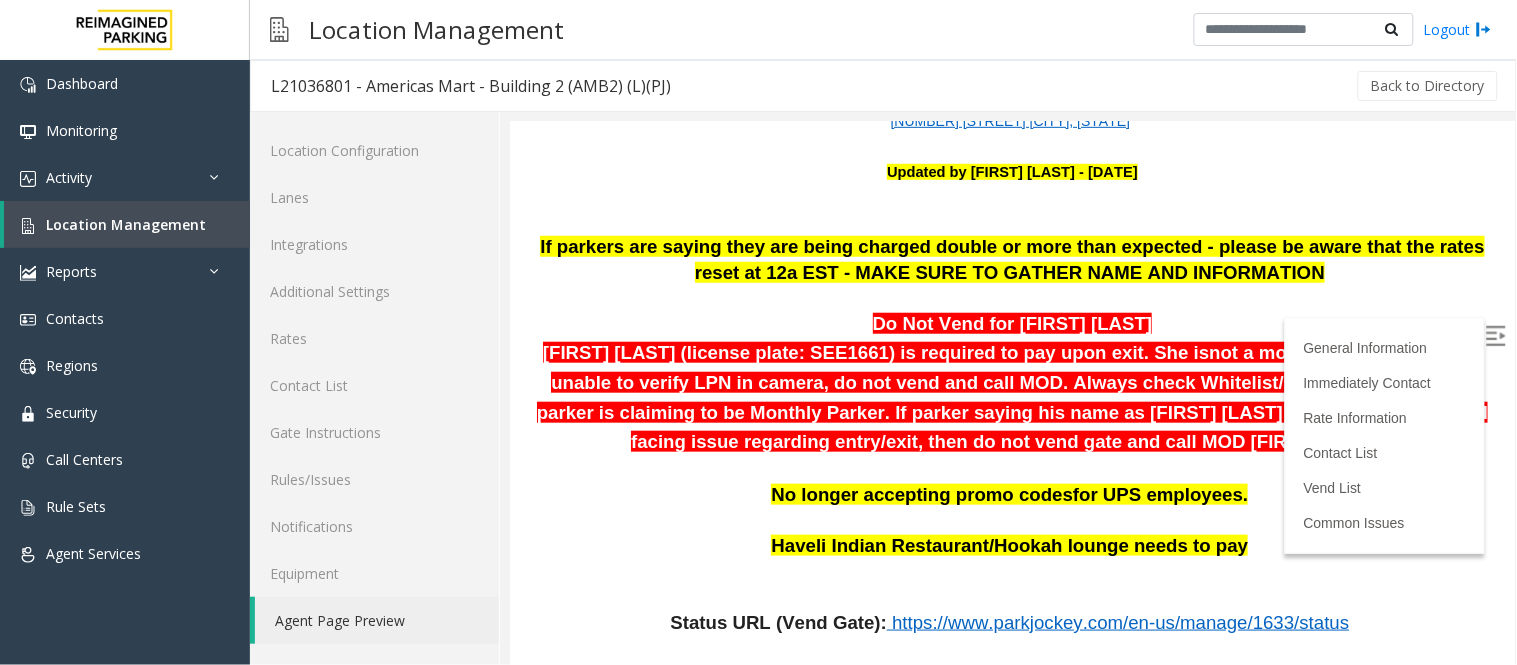 click at bounding box center (1497, 337) 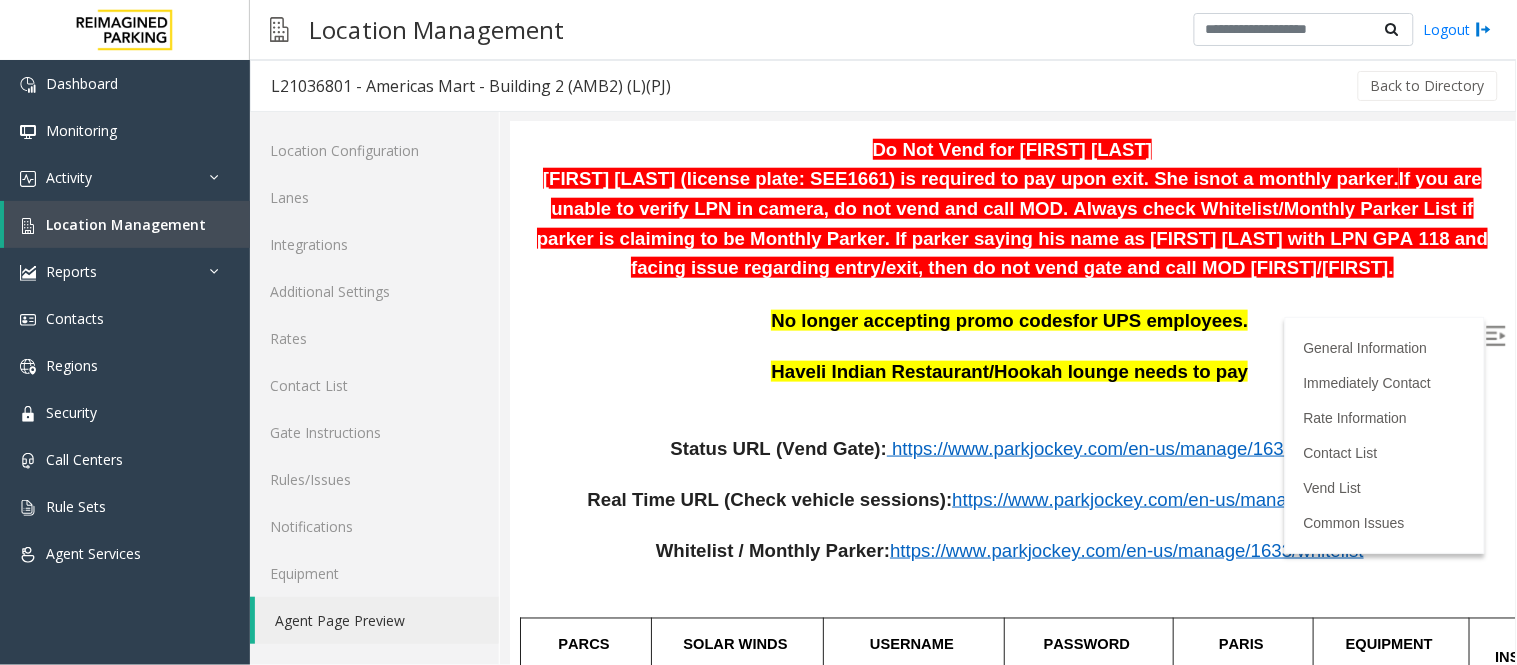 scroll, scrollTop: 495, scrollLeft: 0, axis: vertical 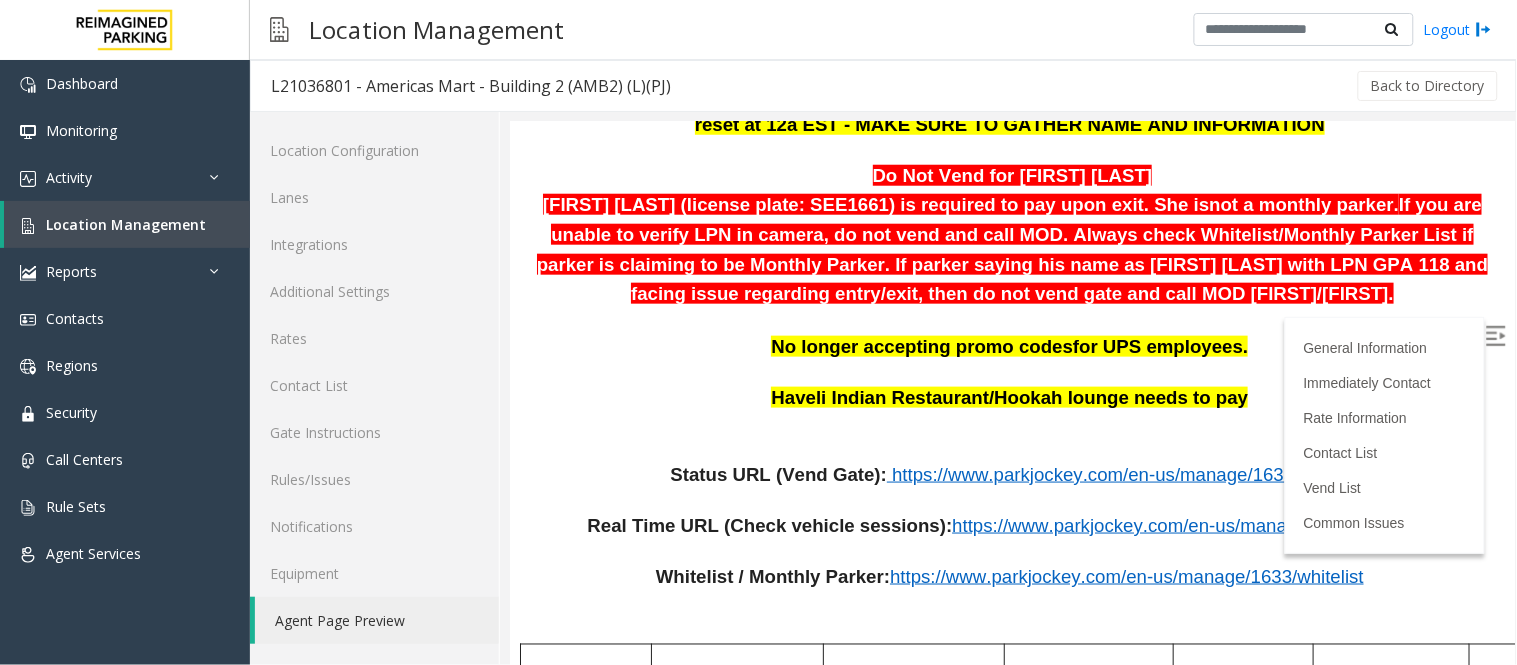 click at bounding box center [1011, 373] 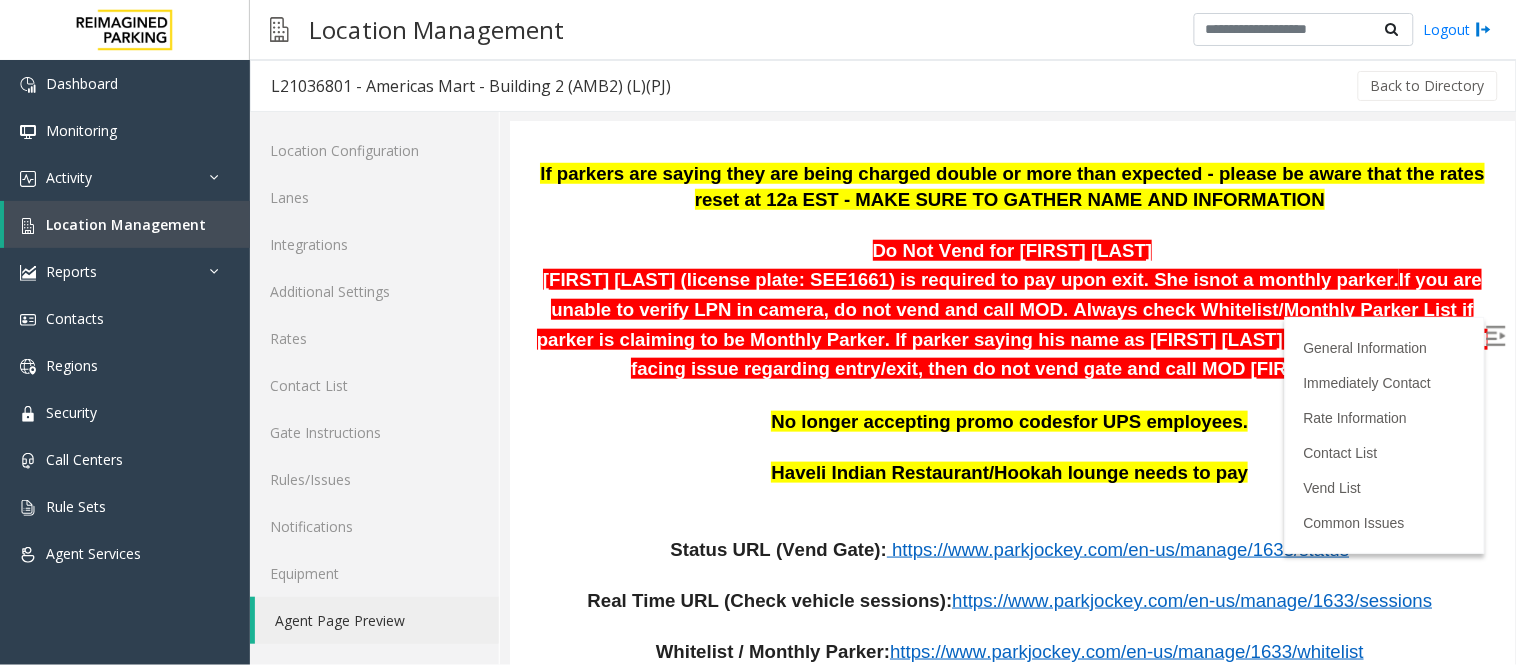 scroll, scrollTop: 384, scrollLeft: 0, axis: vertical 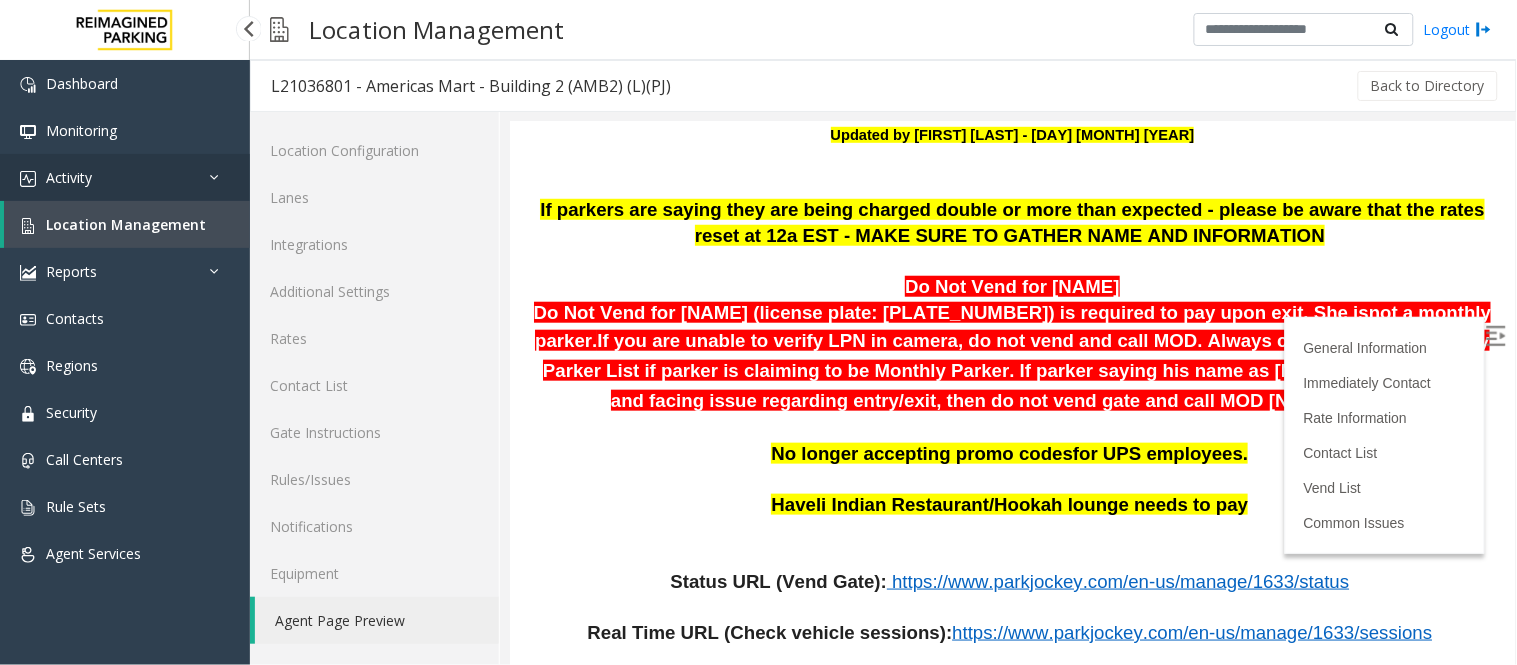 click on "Activity" at bounding box center (69, 177) 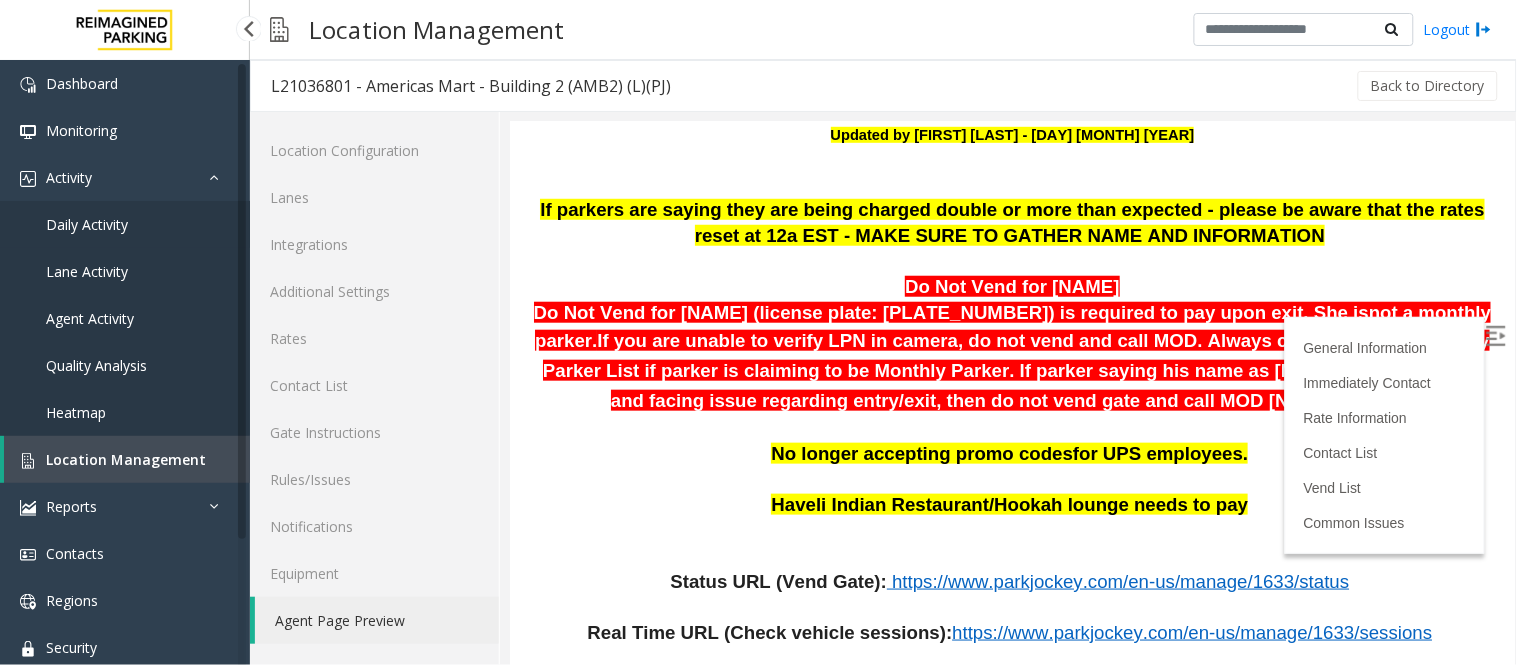 click on "Daily Activity" at bounding box center (87, 224) 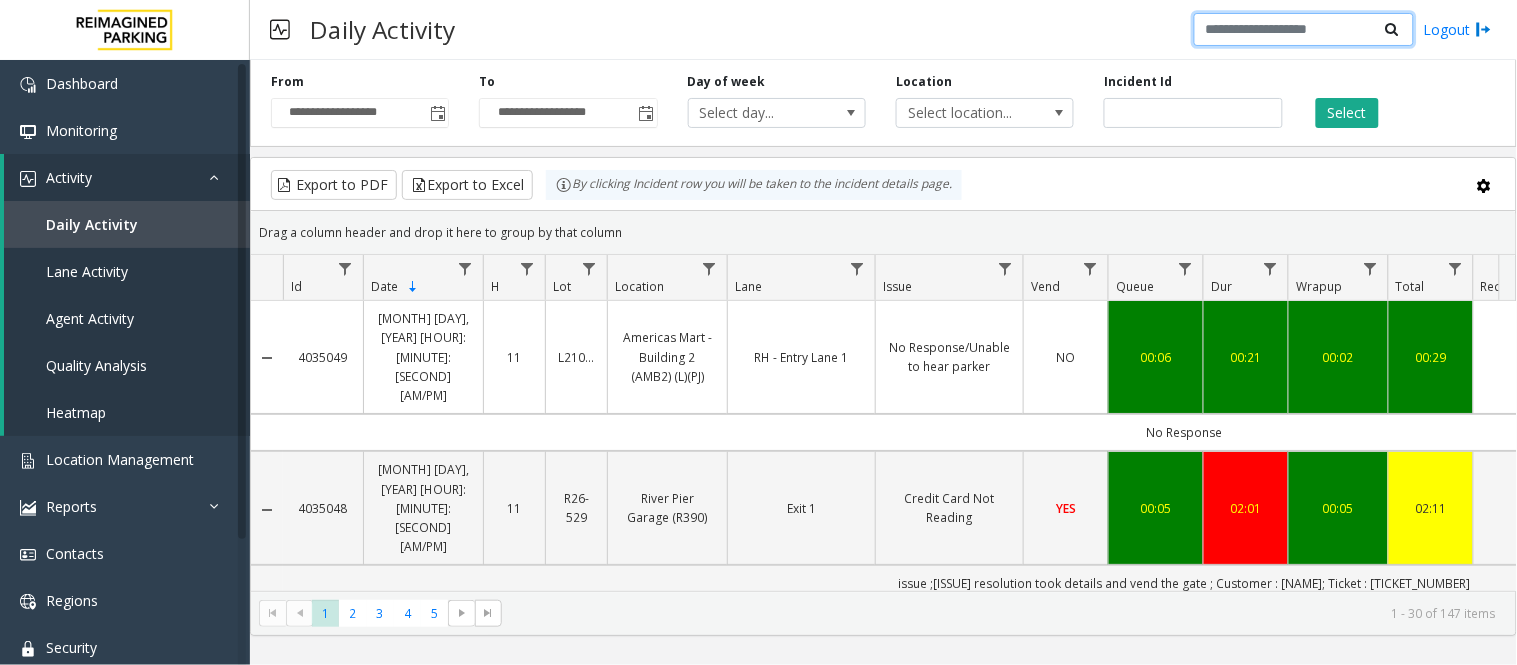 click at bounding box center (1304, 30) 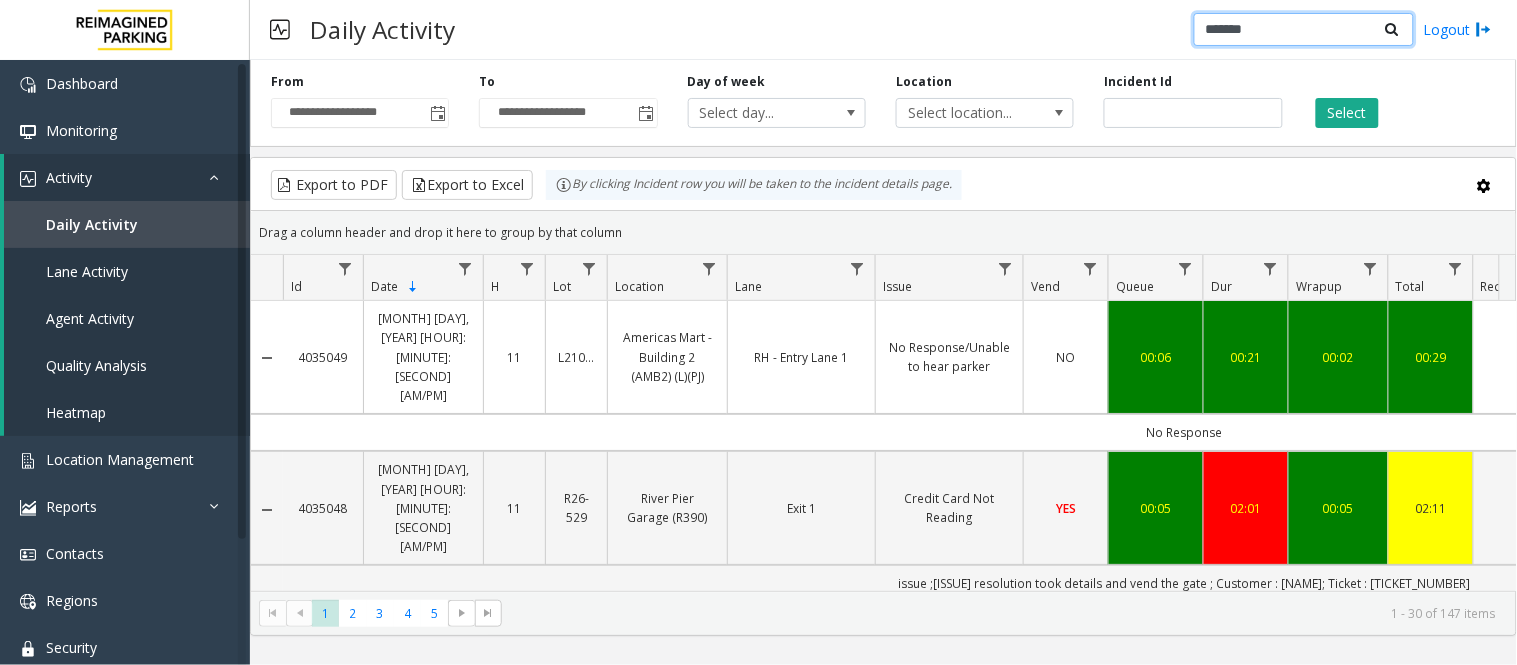 type on "*******" 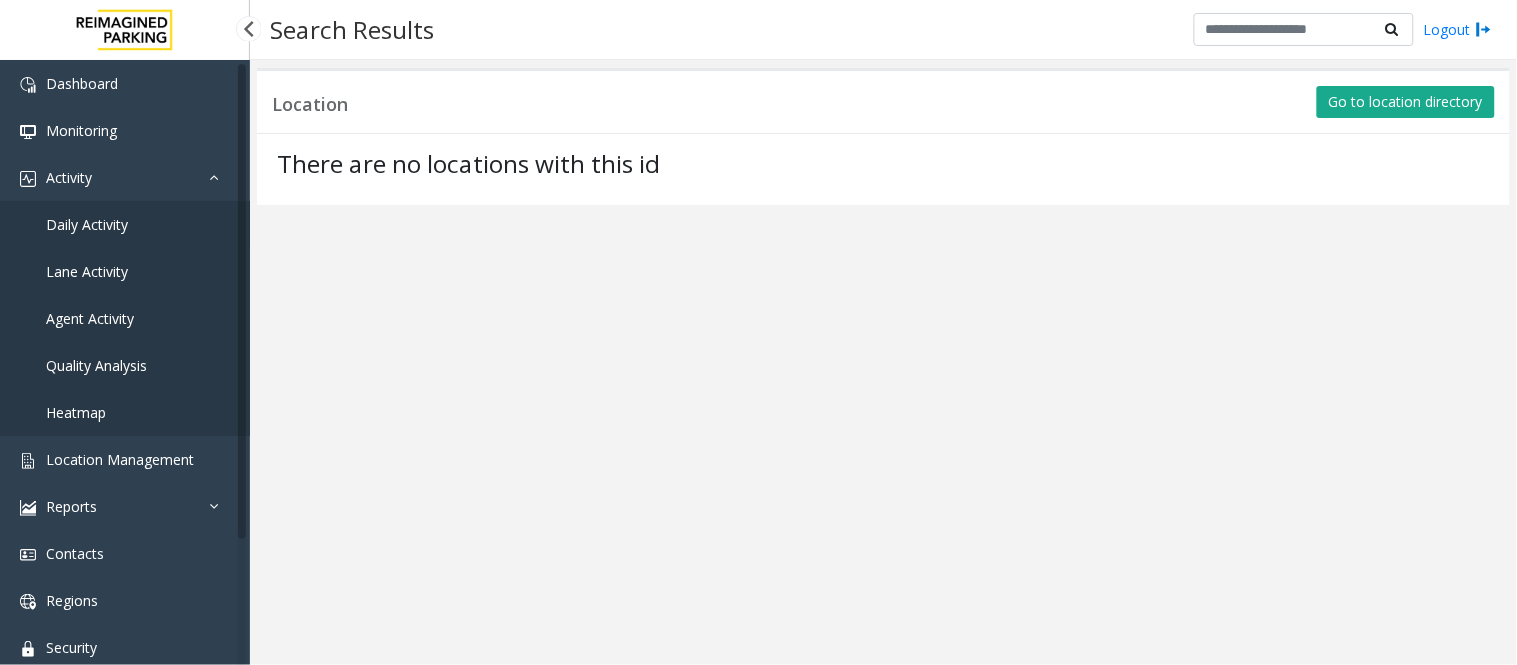 click on "Daily Activity" at bounding box center [87, 224] 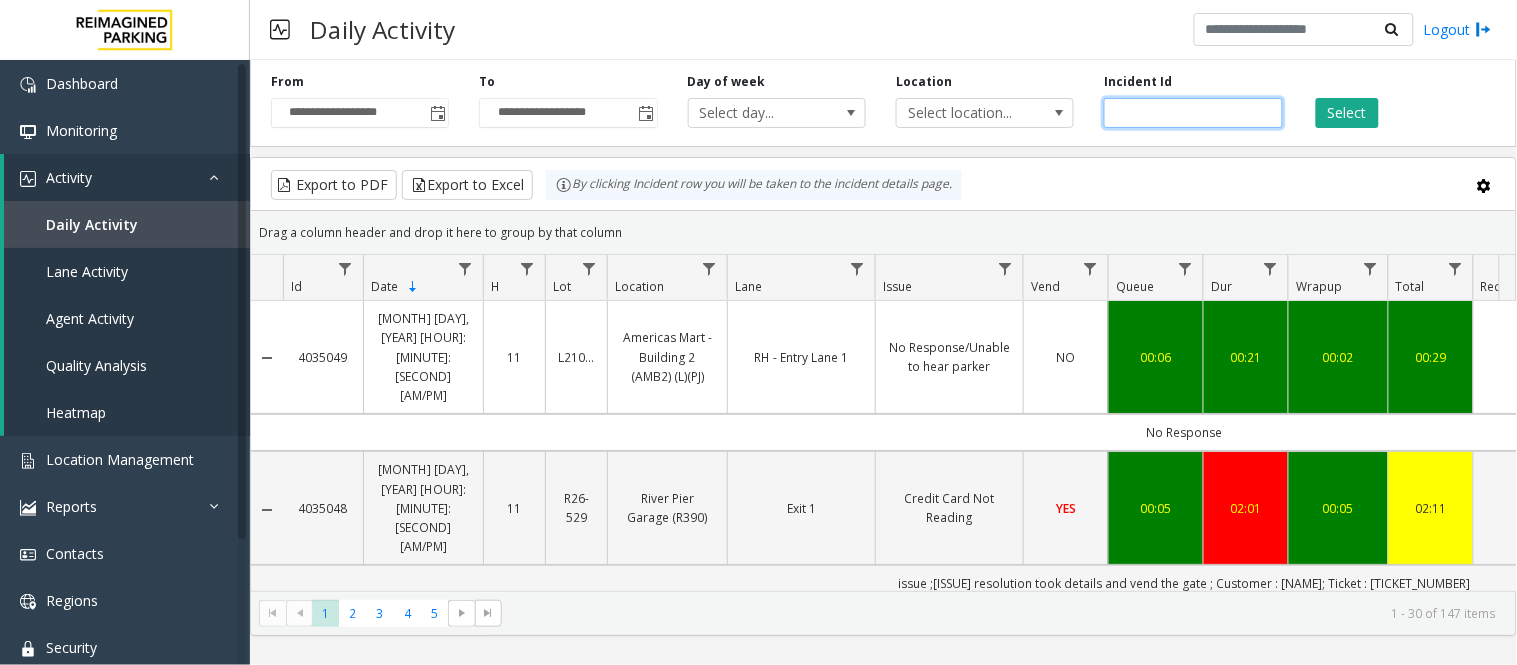 click 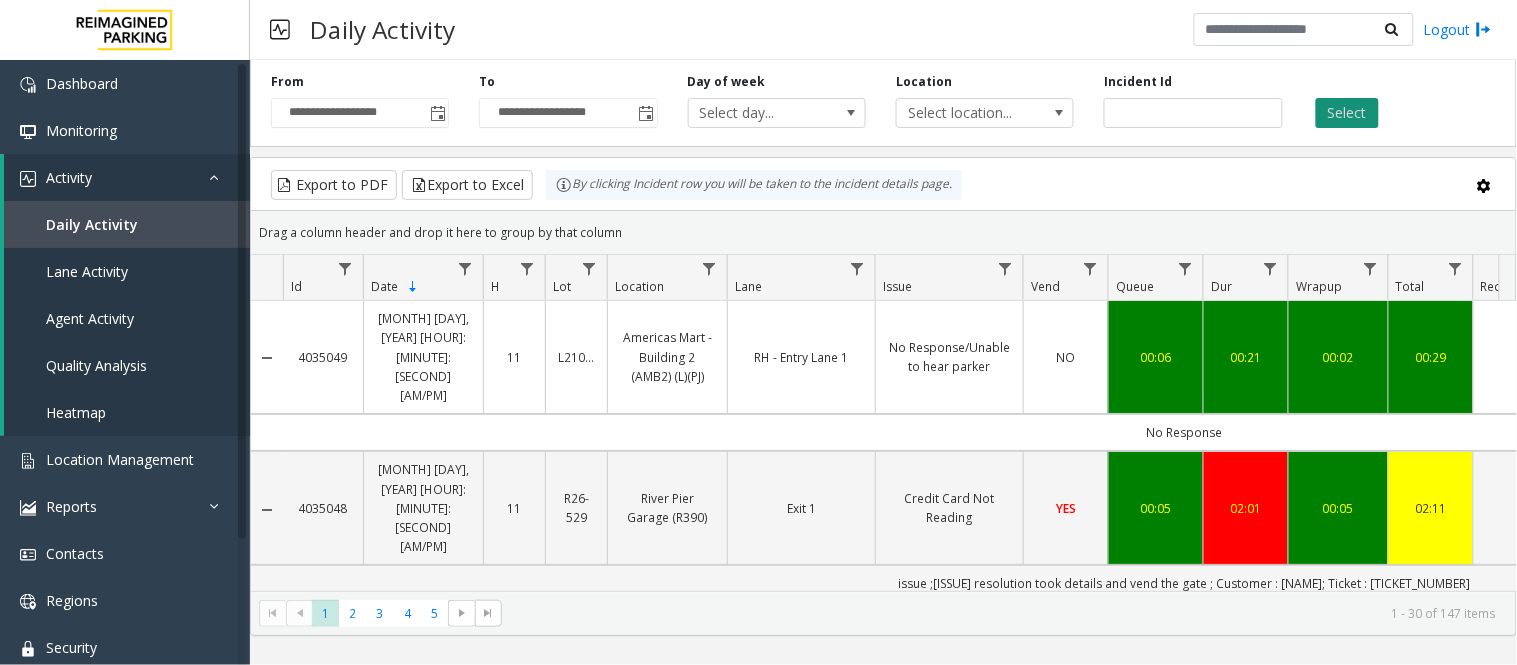 click on "Select" 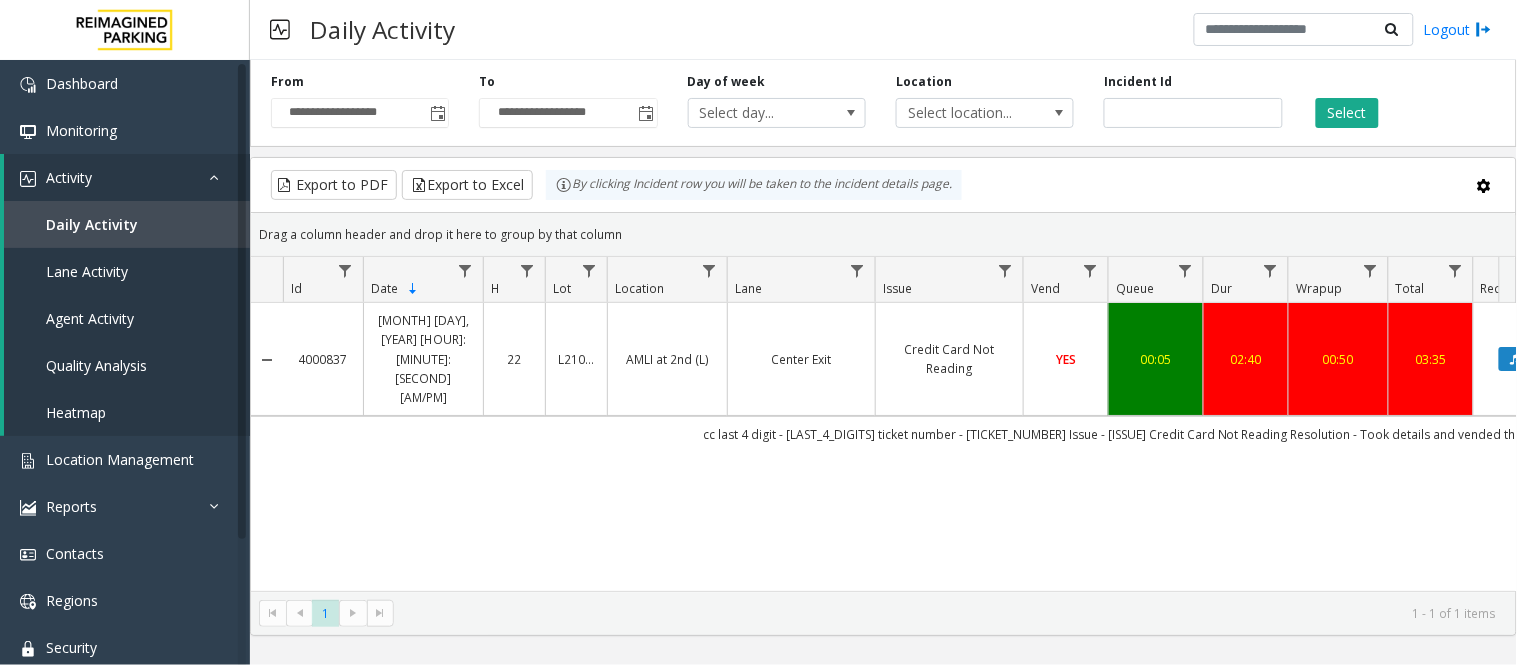 scroll, scrollTop: 0, scrollLeft: 48, axis: horizontal 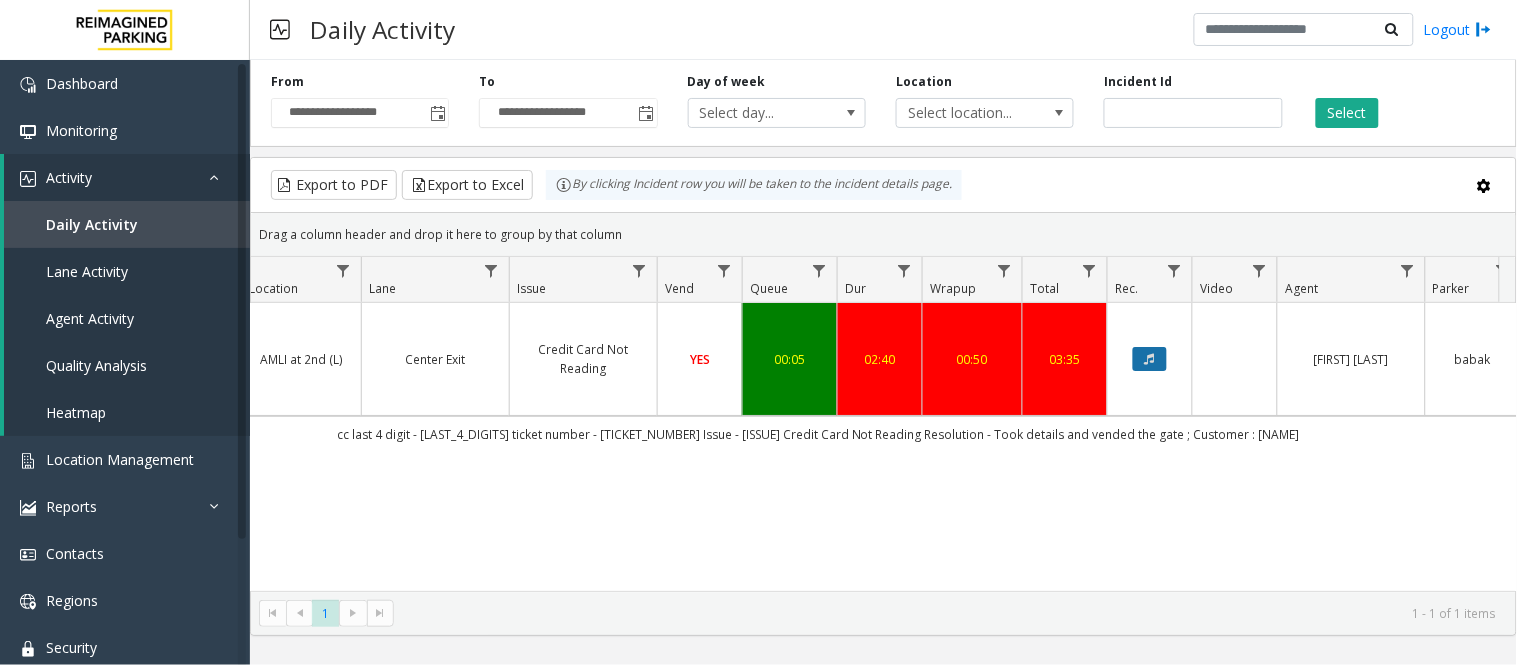 click 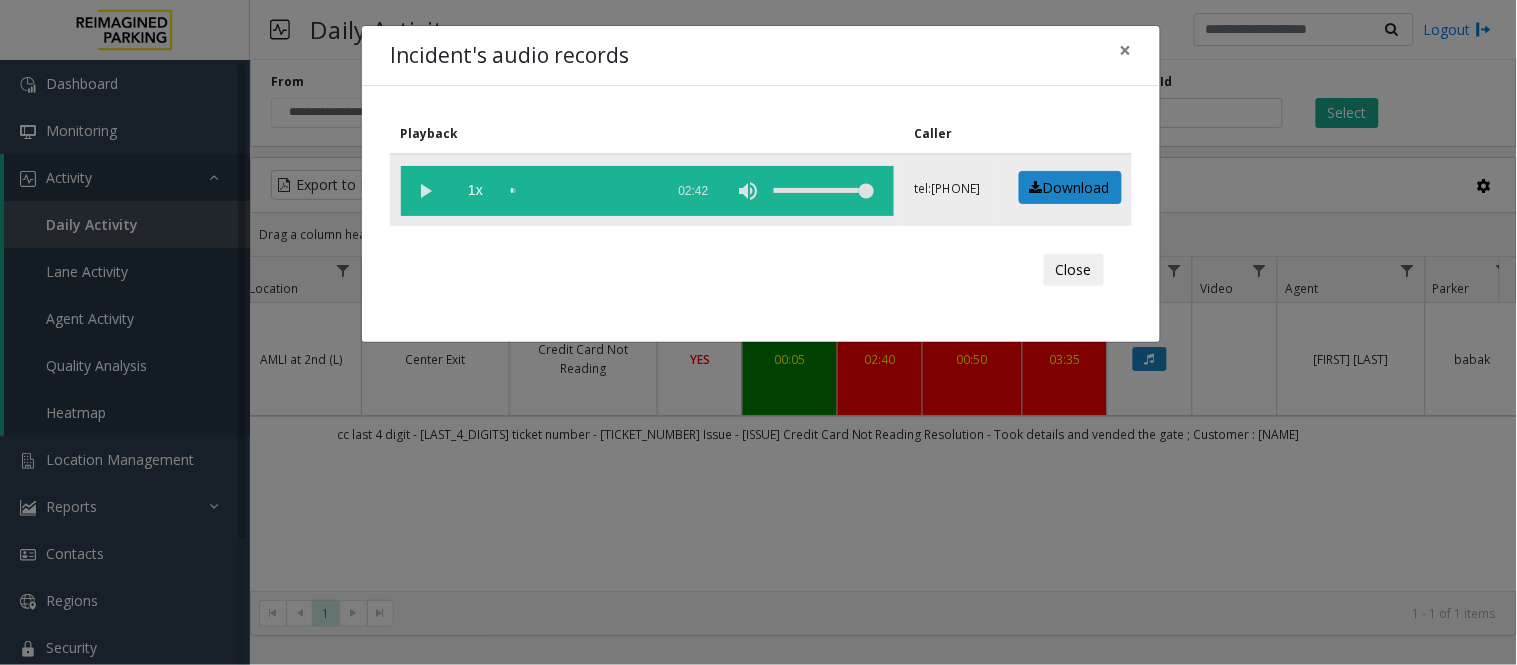 click 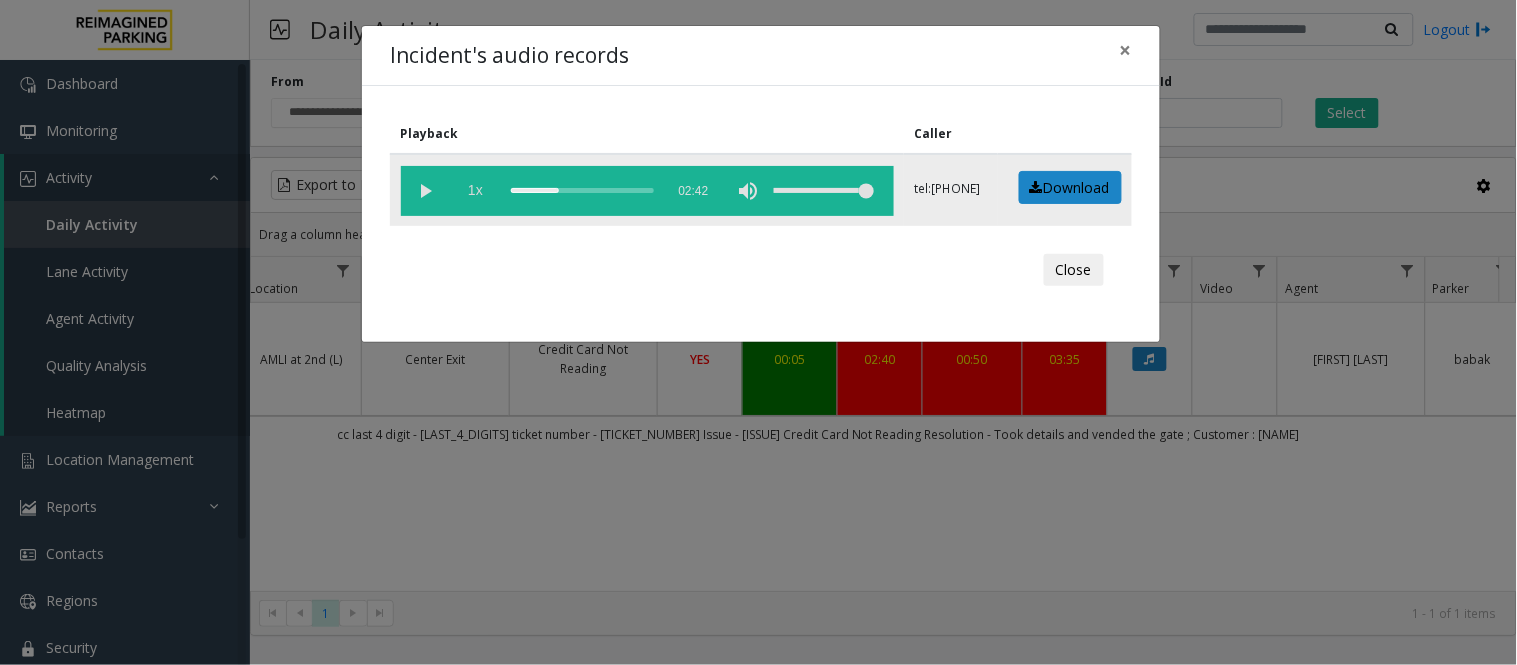 drag, startPoint x: 520, startPoint y: 187, endPoint x: 497, endPoint y: 183, distance: 23.345236 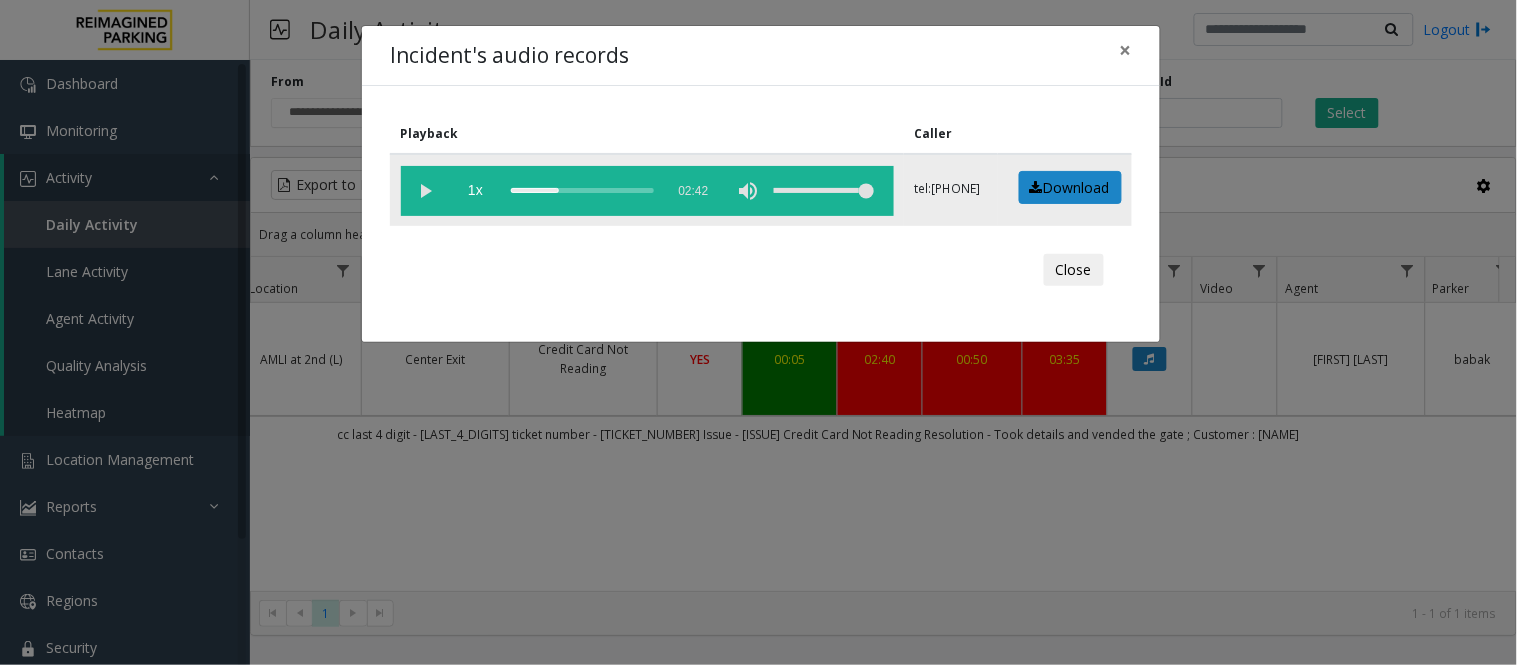 click 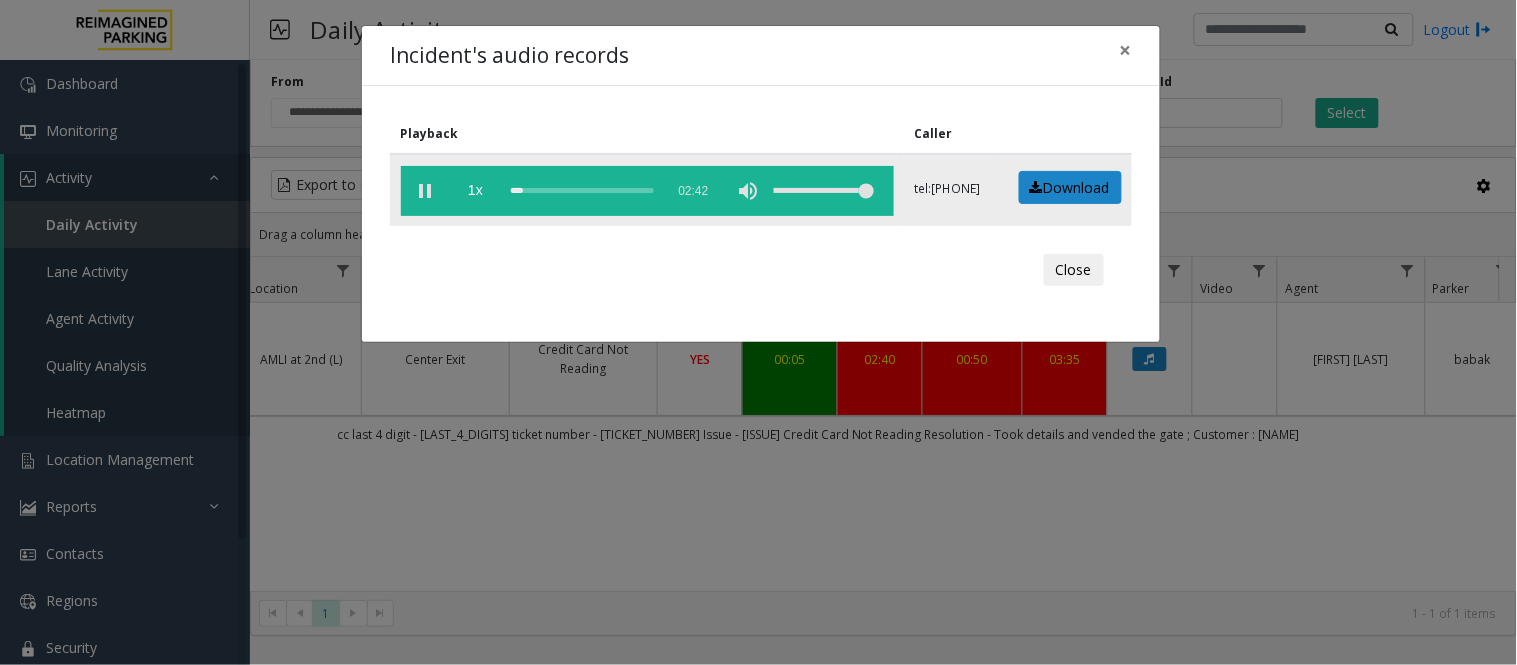 click 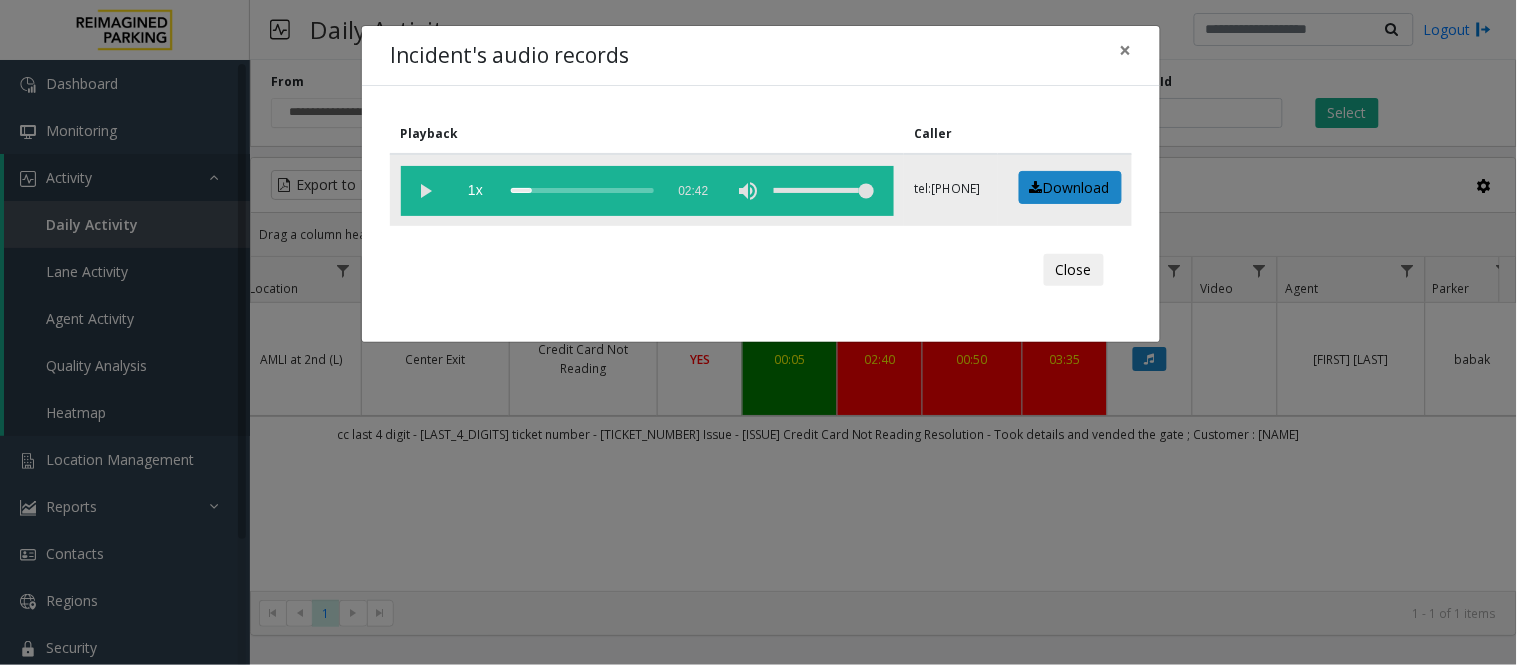 click 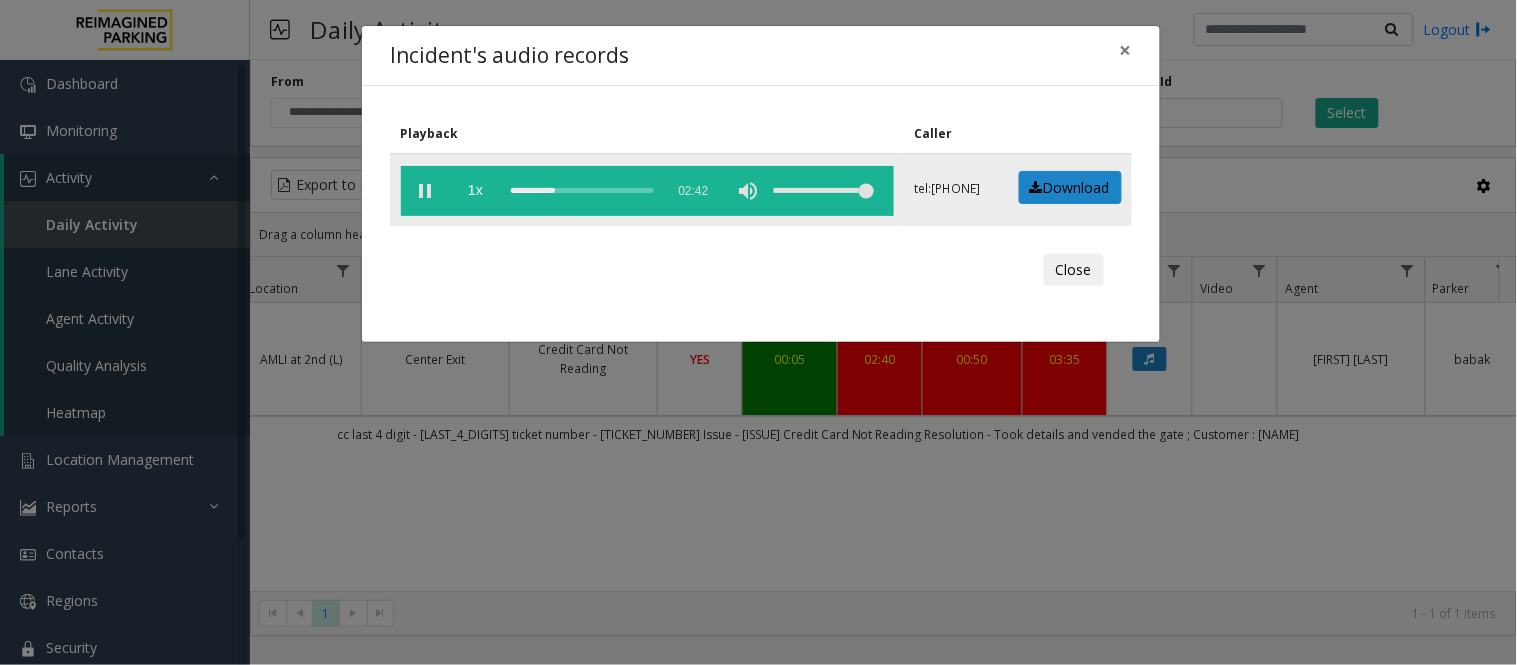 click 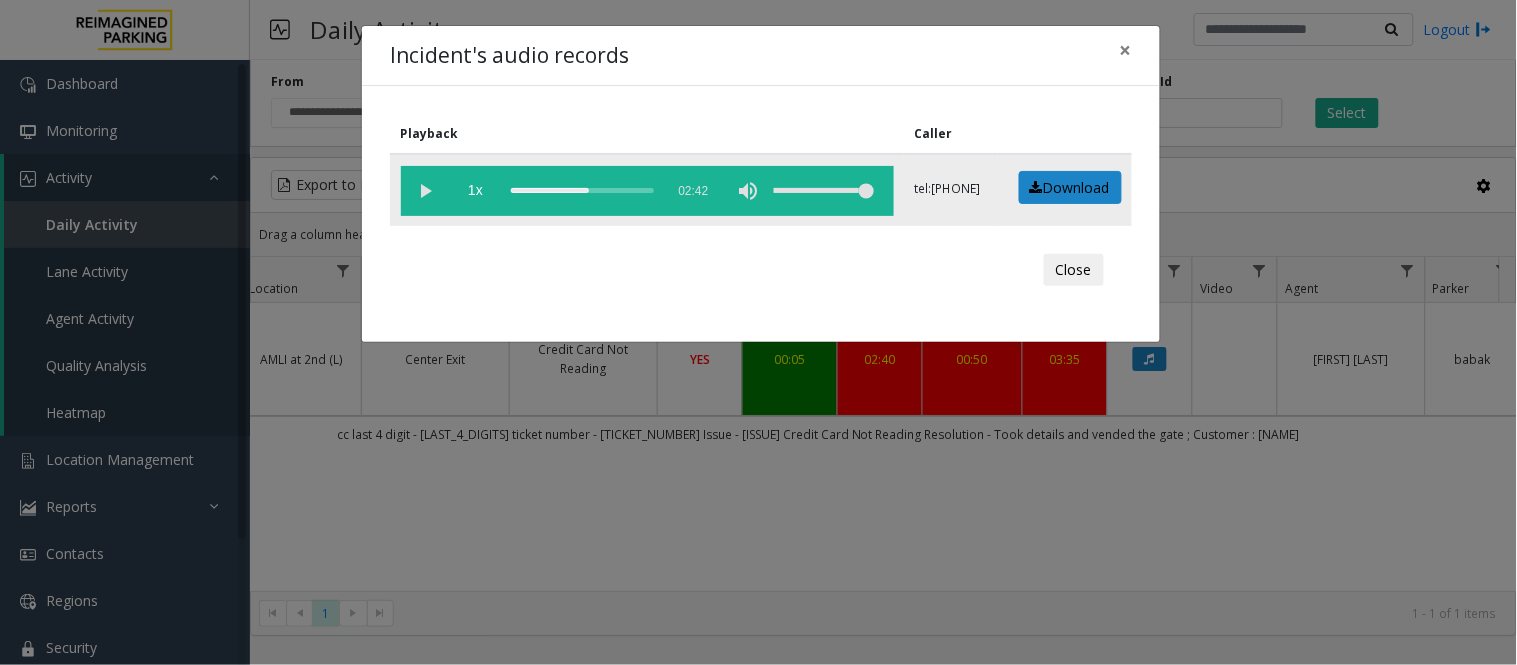 click 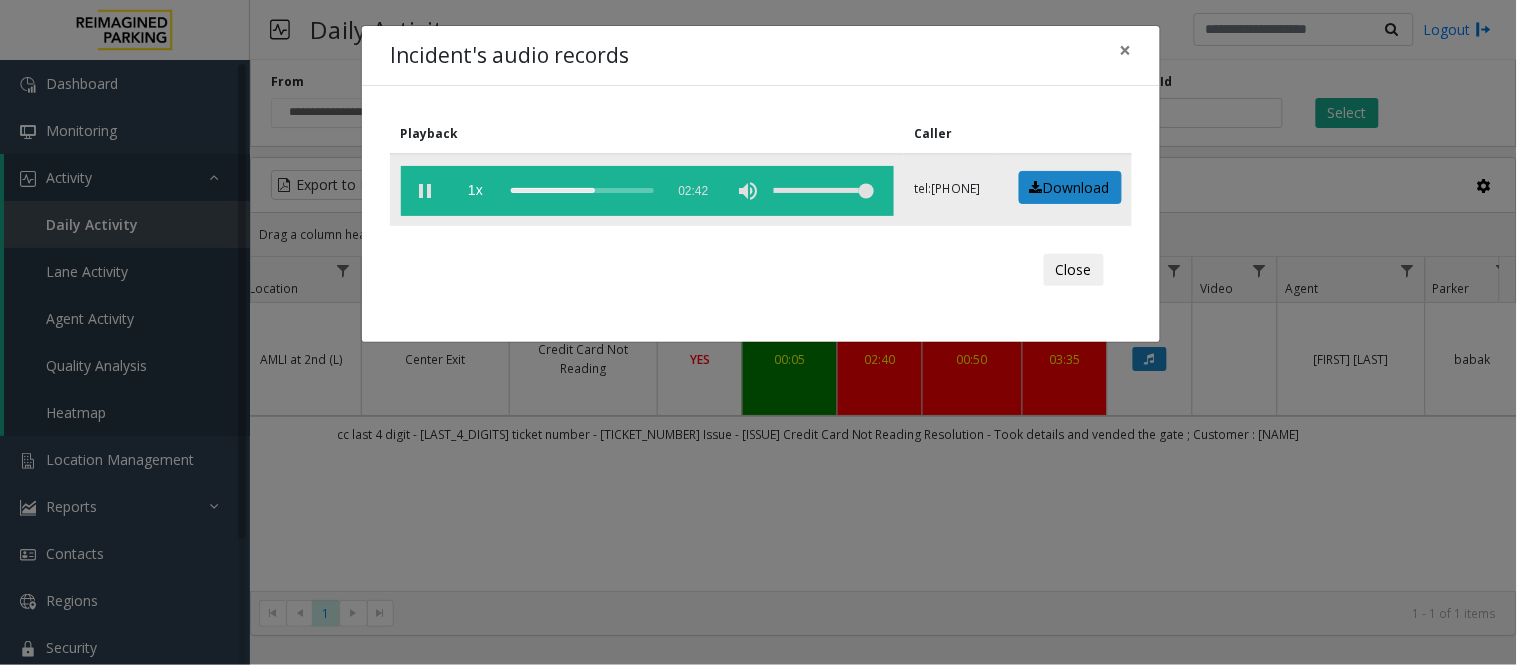 click 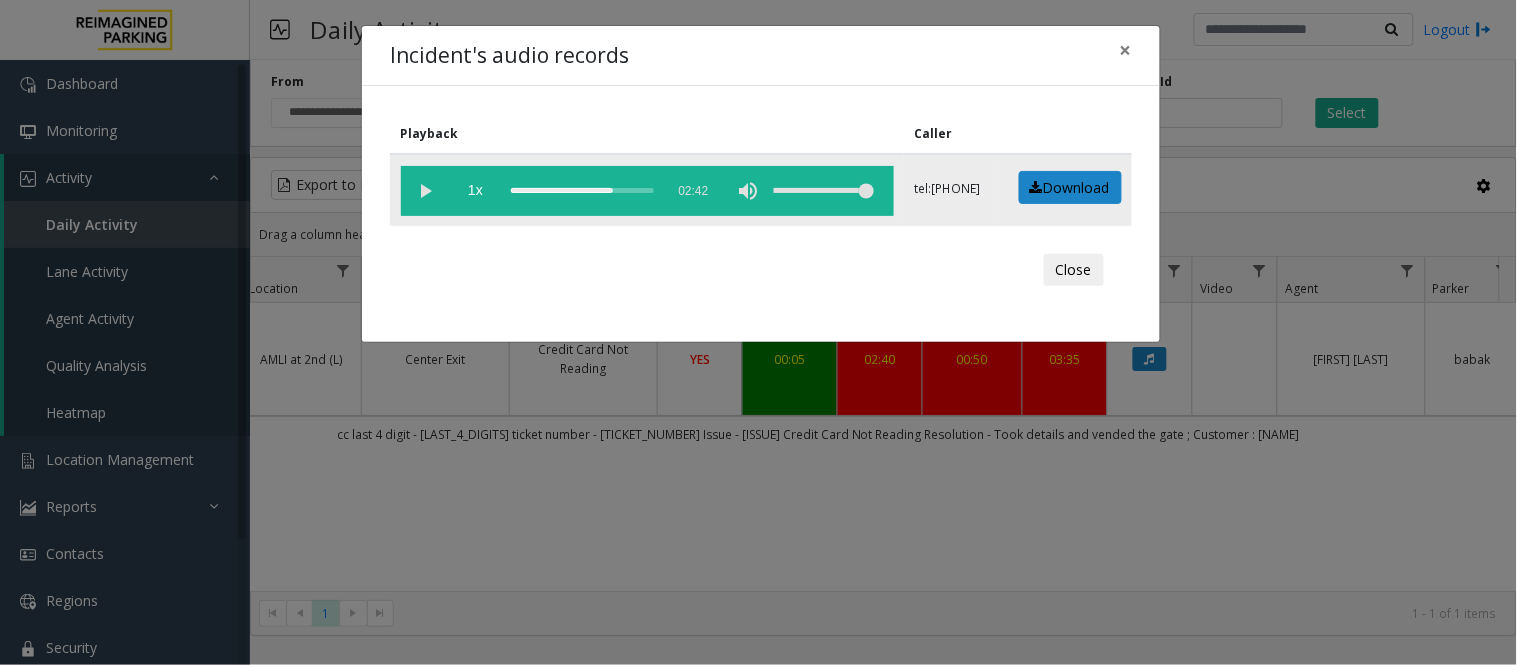 click 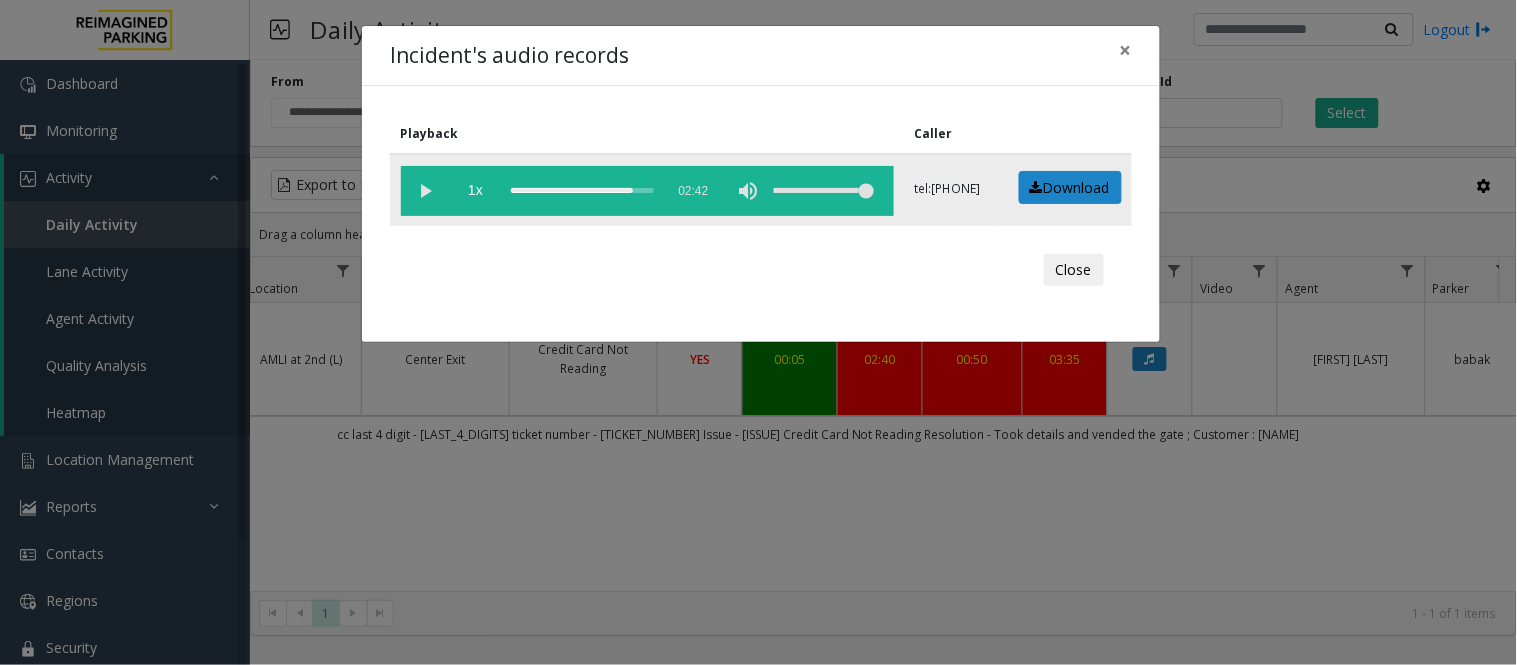click 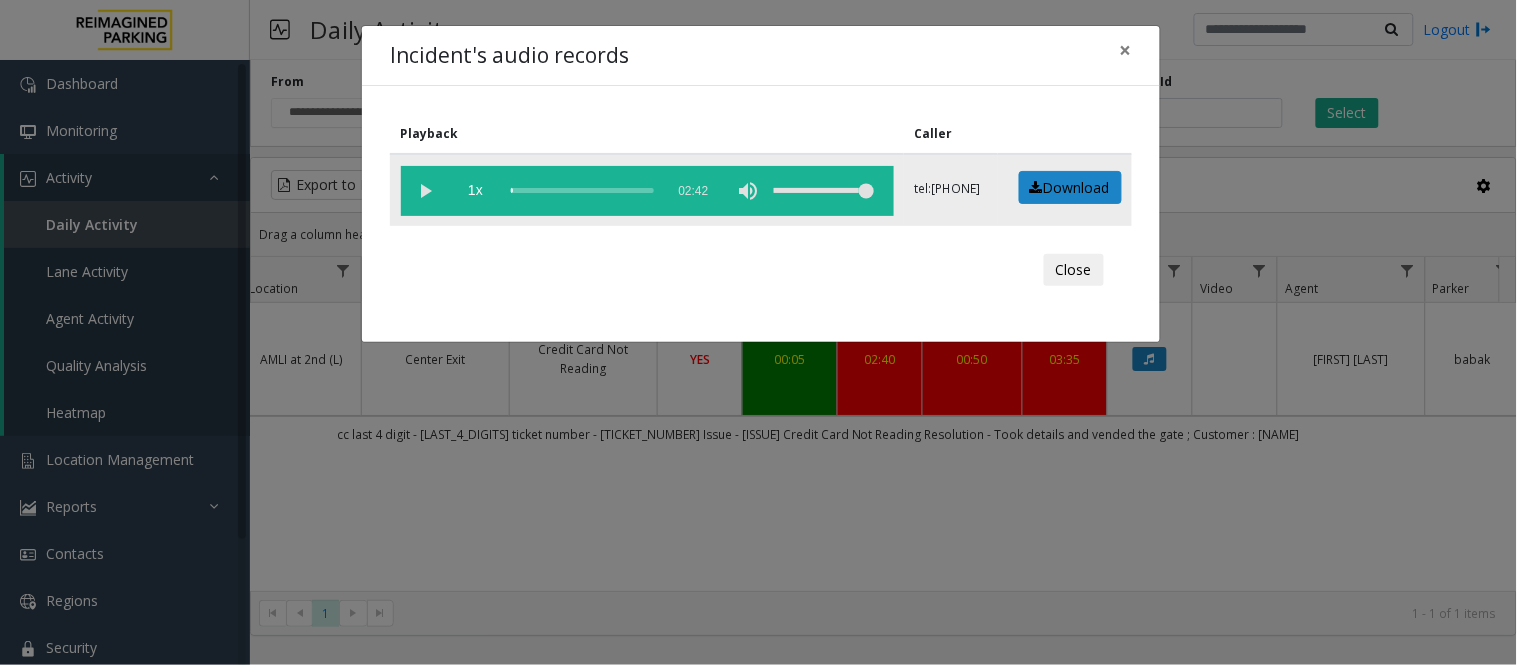 drag, startPoint x: 637, startPoint y: 191, endPoint x: 511, endPoint y: 195, distance: 126.06348 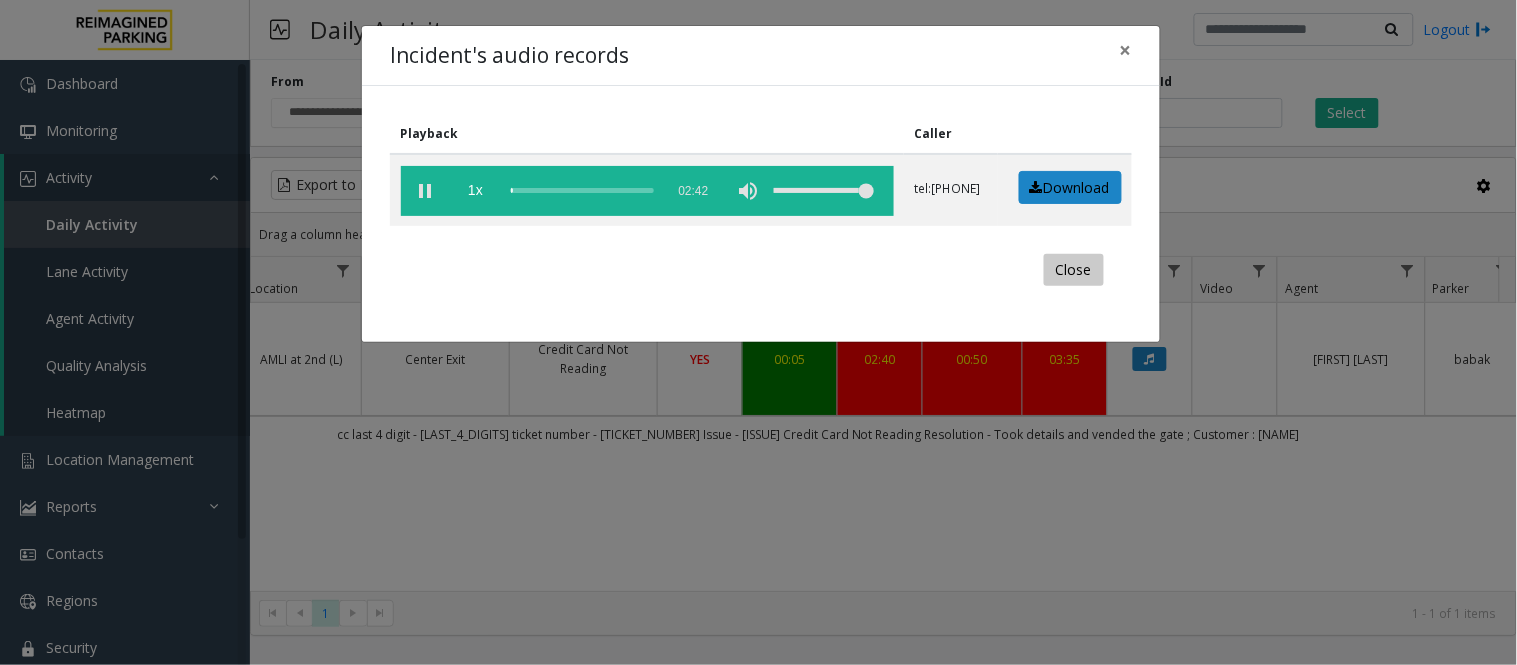 click on "Close" 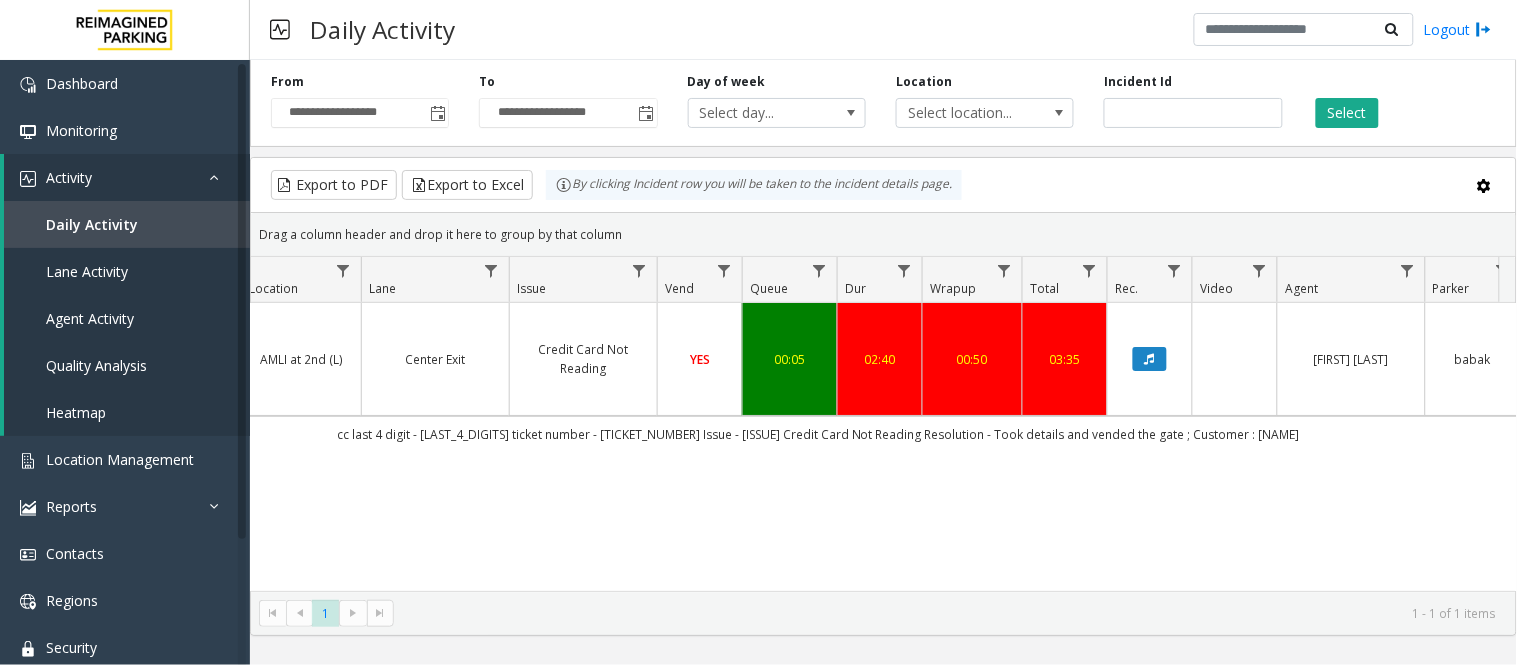 click on "YES" 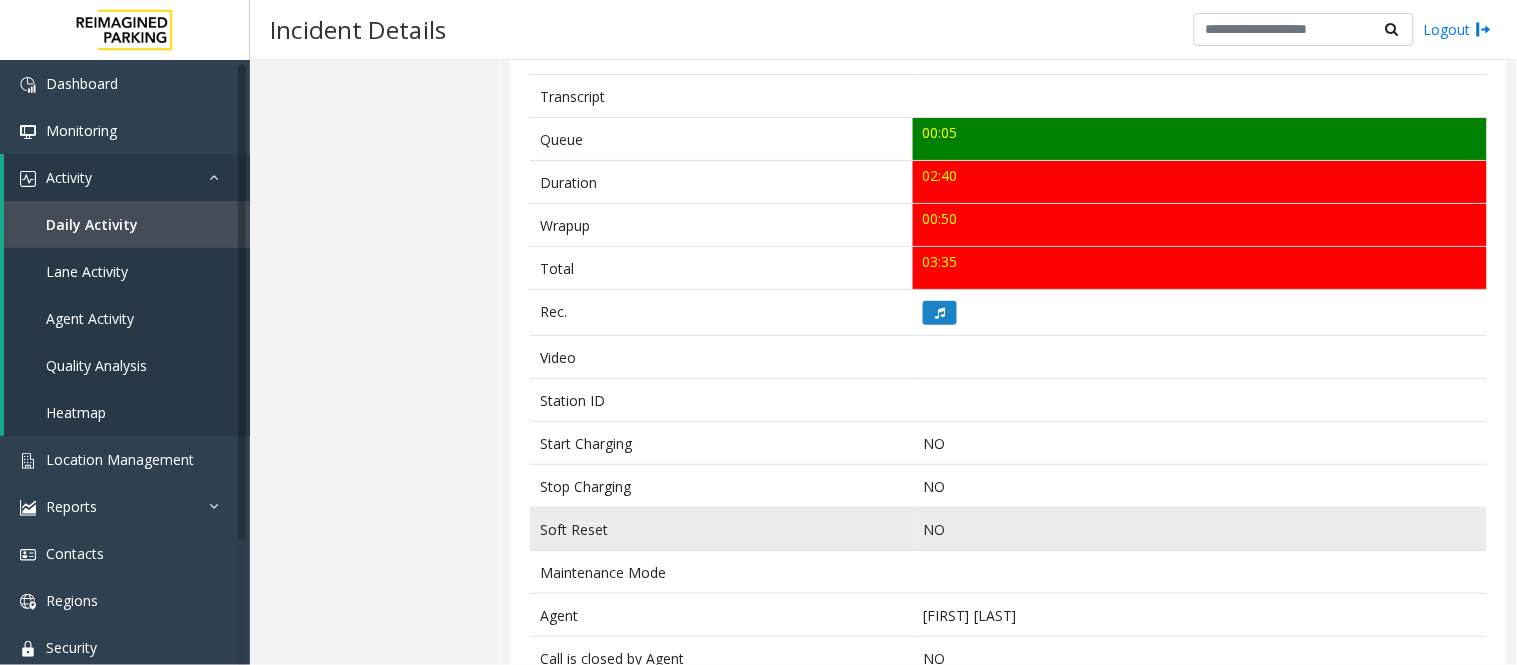 scroll, scrollTop: 892, scrollLeft: 0, axis: vertical 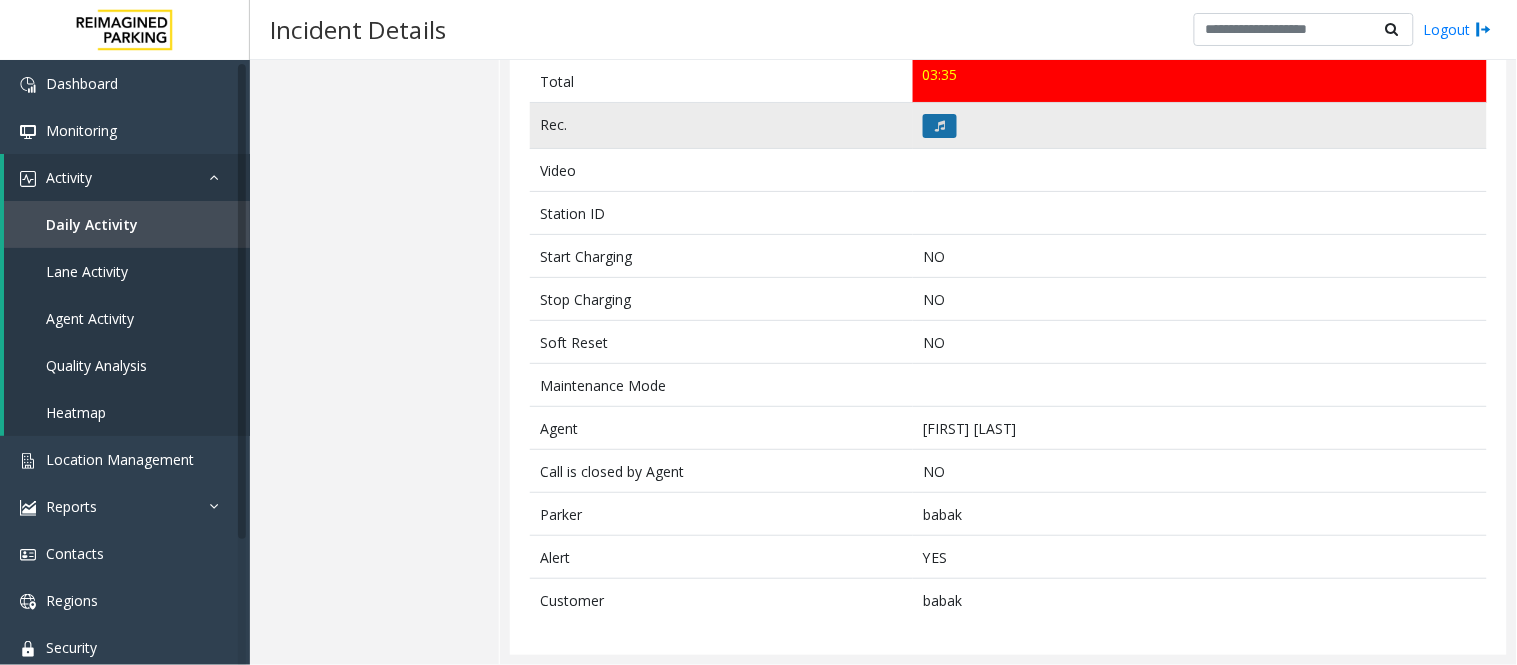 click 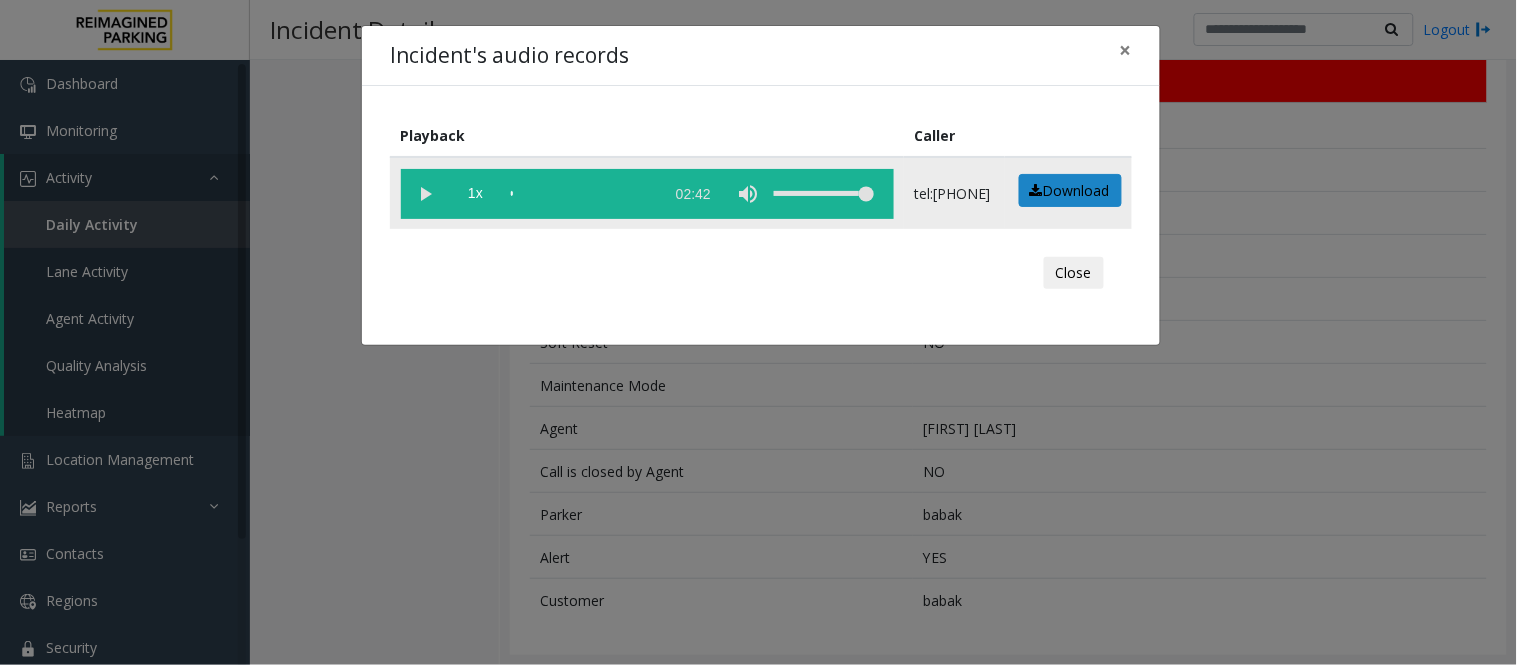 click 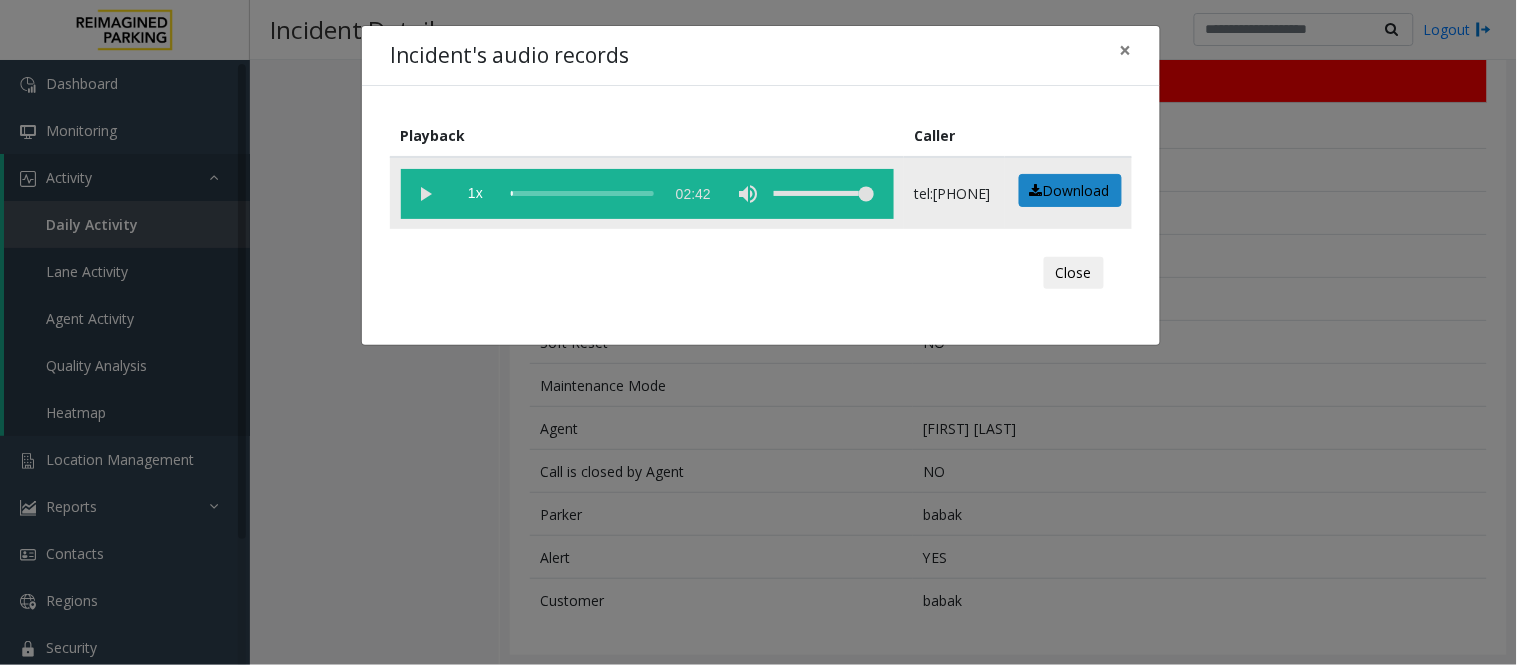 click 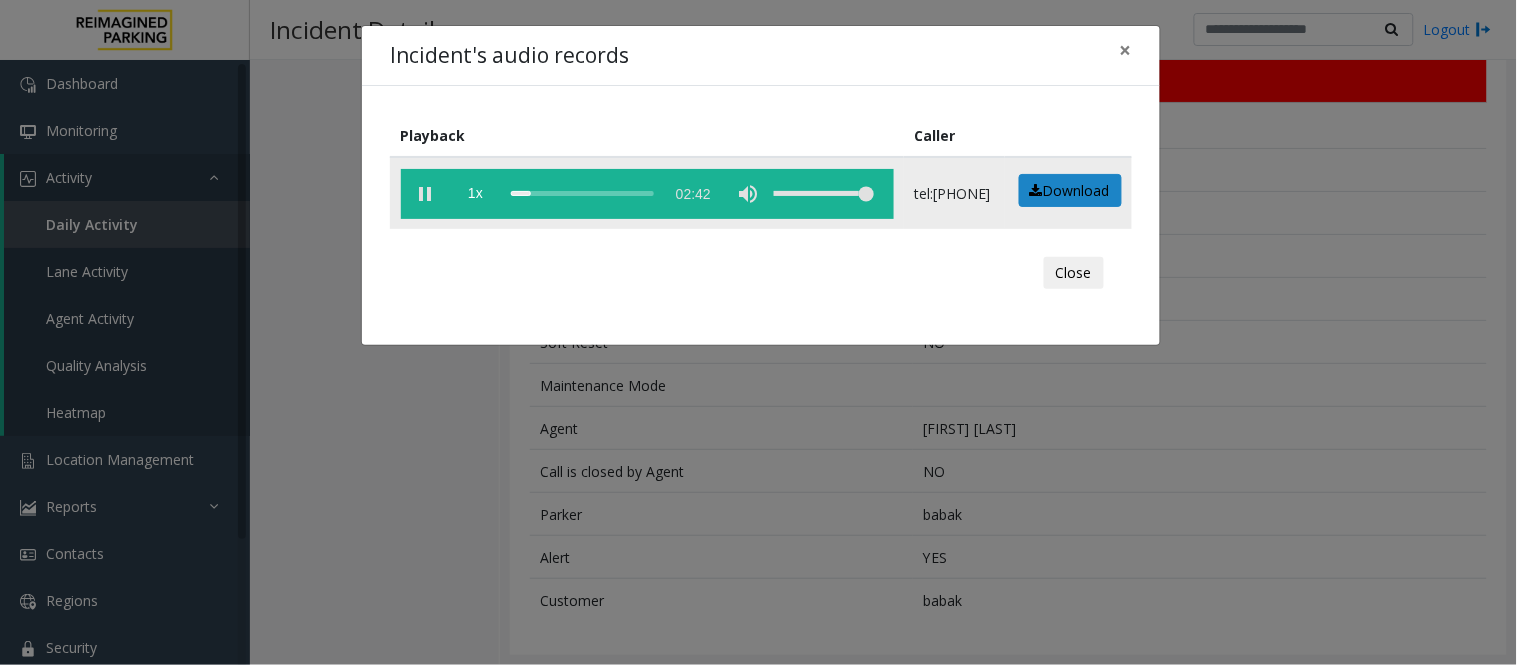 click 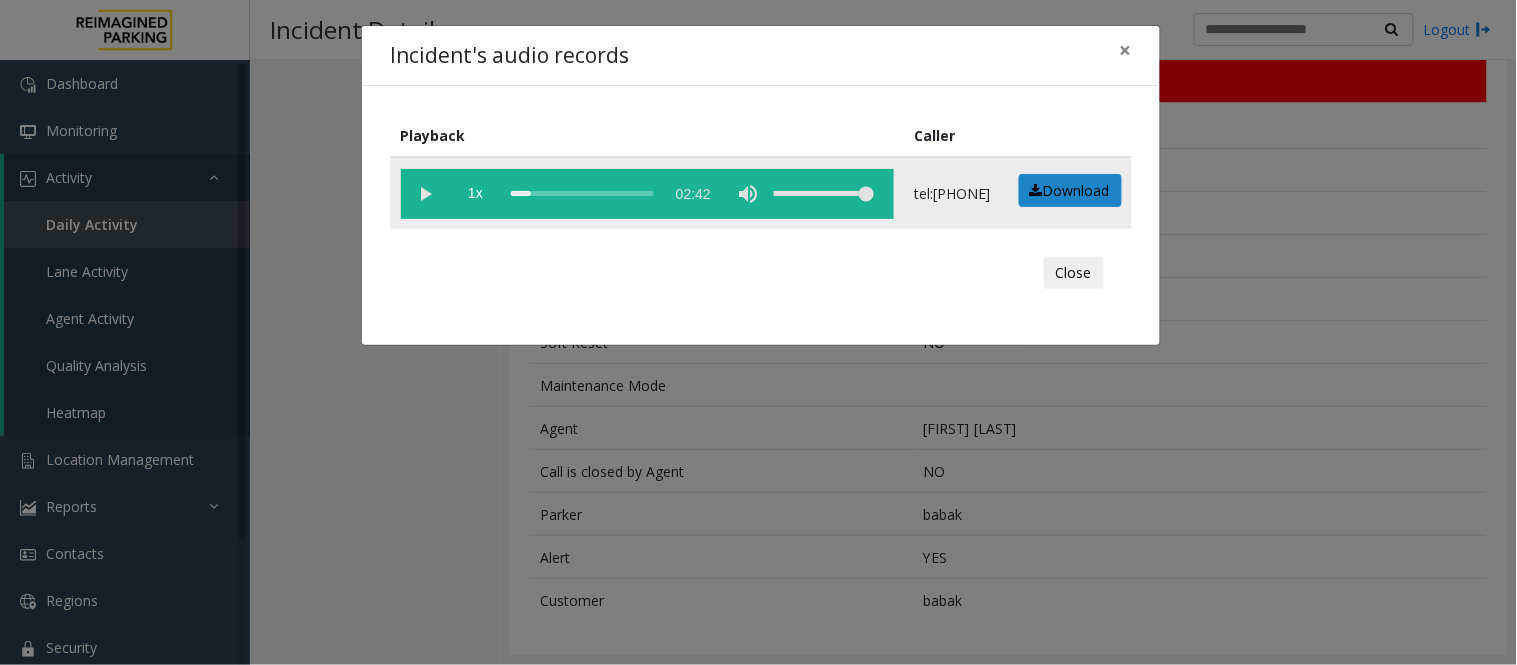 click 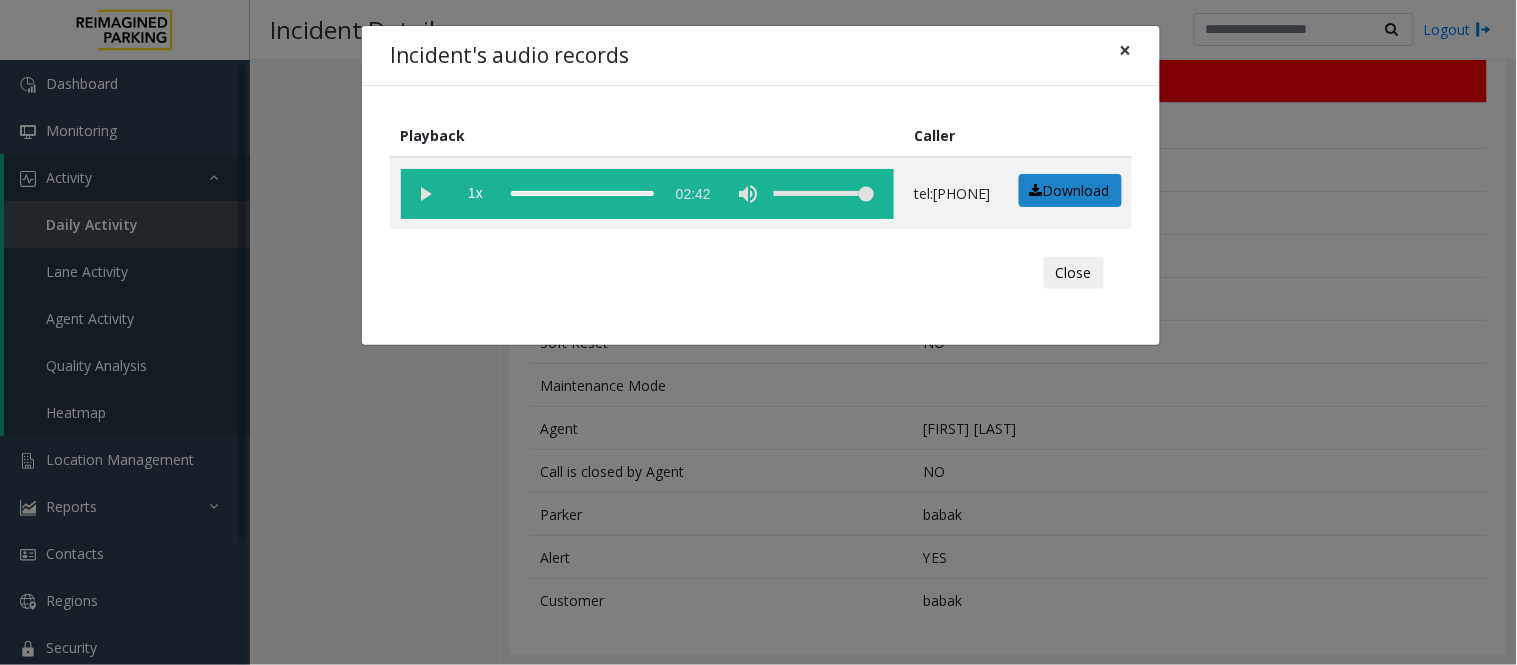 click on "×" 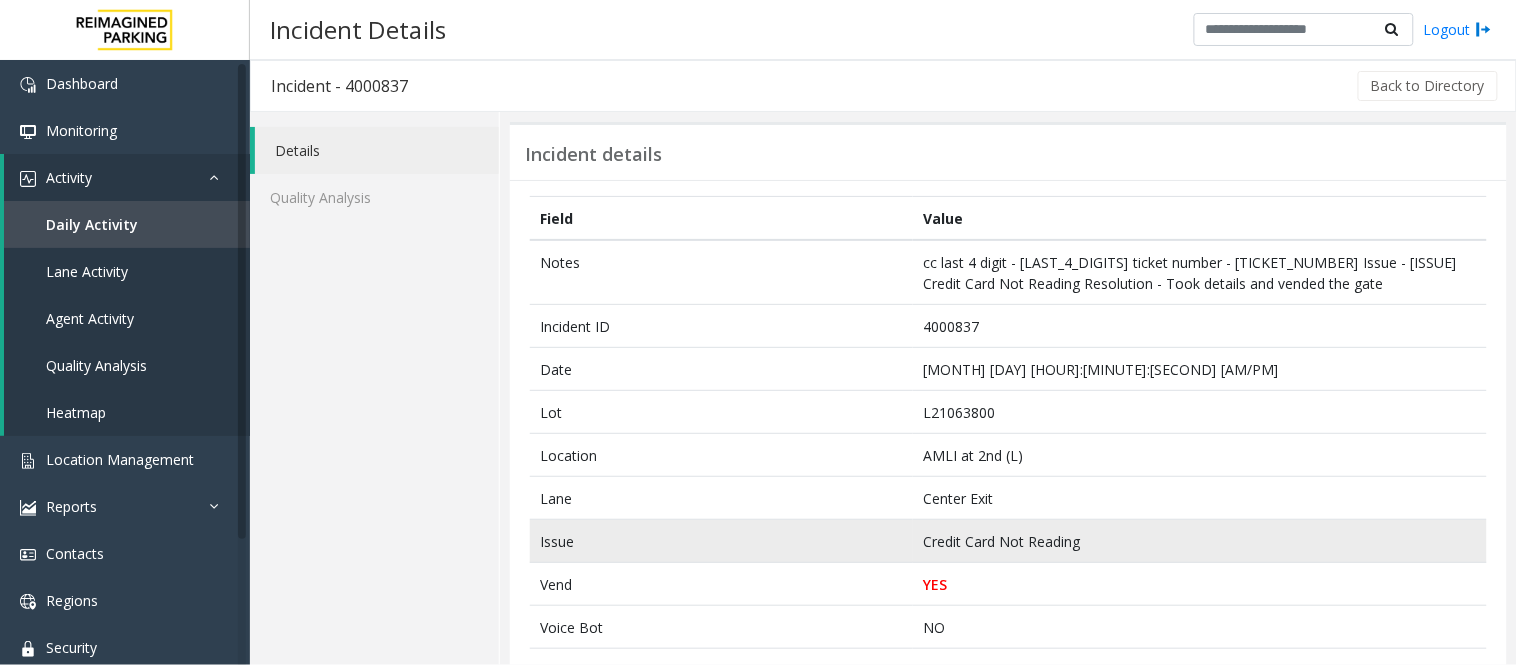 scroll, scrollTop: 111, scrollLeft: 0, axis: vertical 